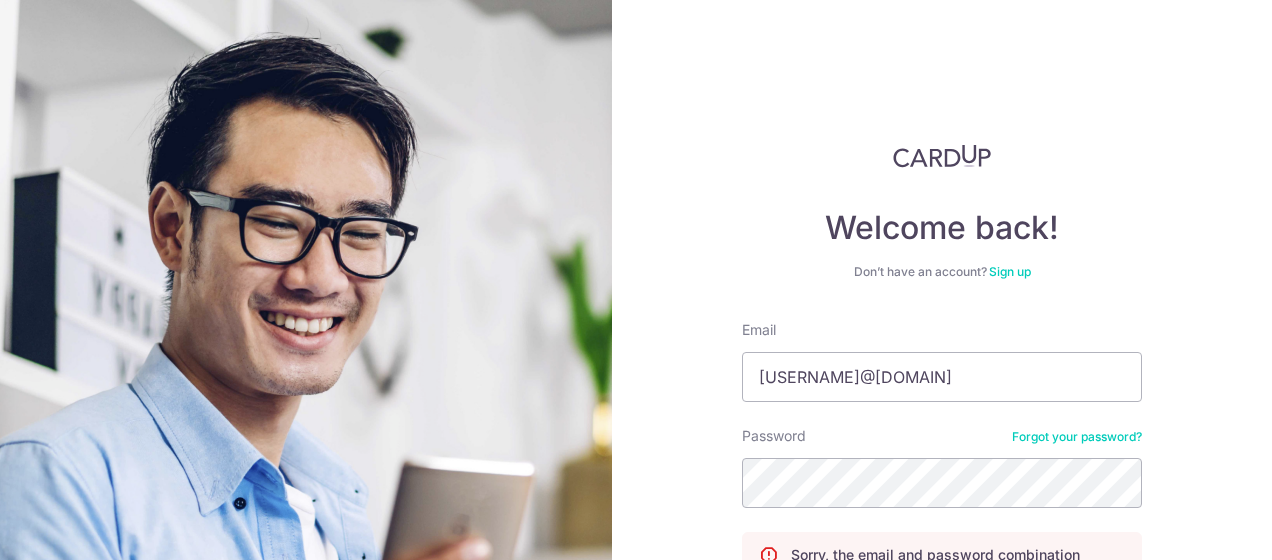 scroll, scrollTop: 0, scrollLeft: 0, axis: both 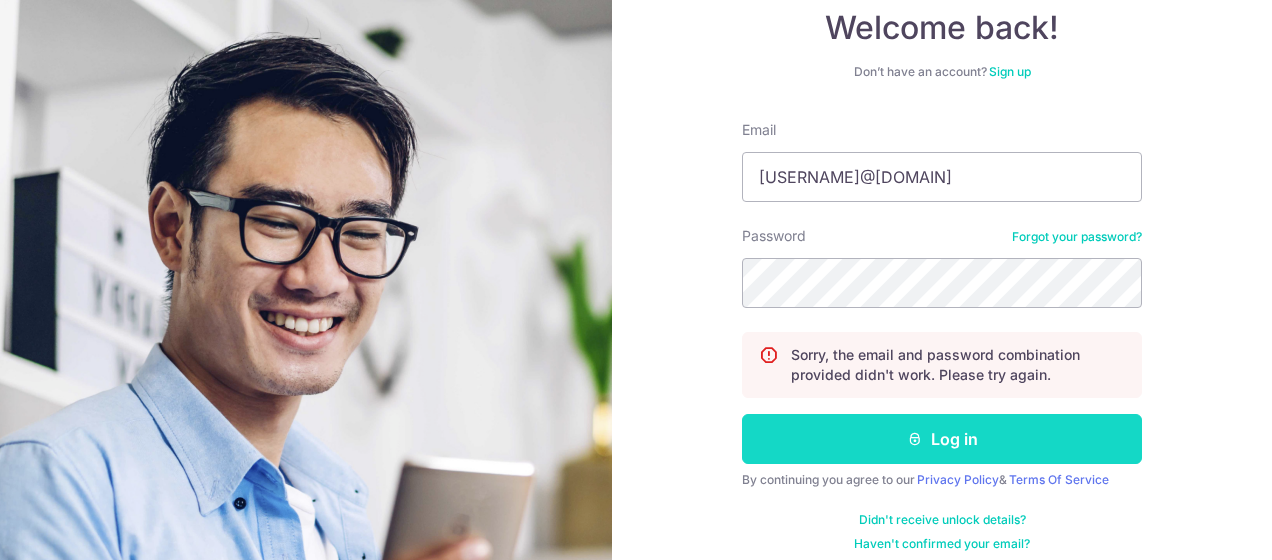 click on "Log in" at bounding box center (942, 439) 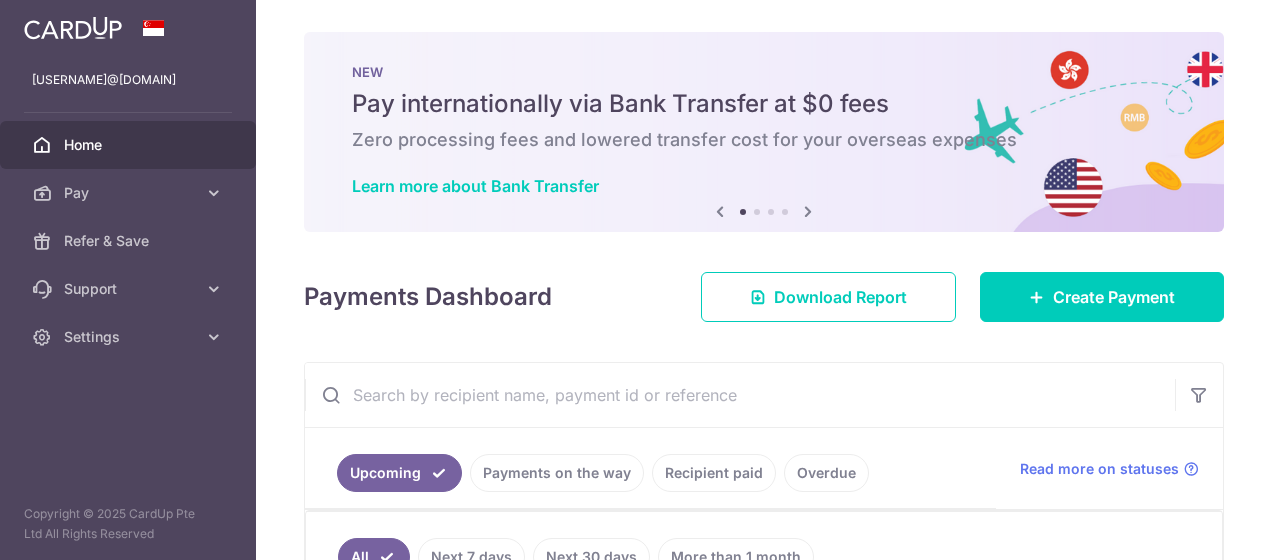 scroll, scrollTop: 0, scrollLeft: 0, axis: both 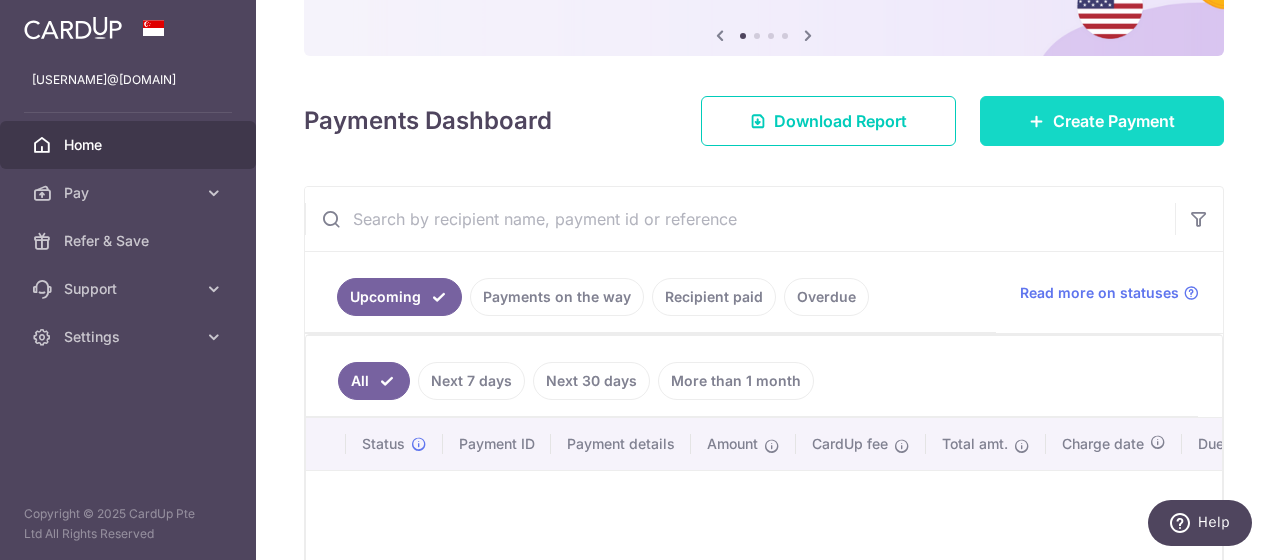 click at bounding box center (1037, 121) 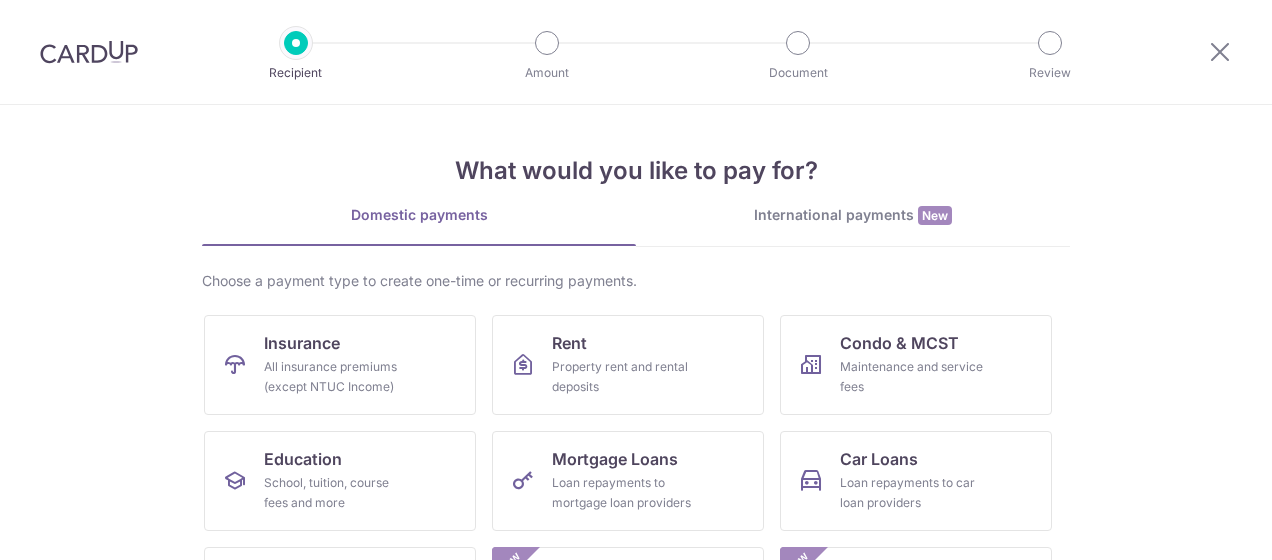 scroll, scrollTop: 0, scrollLeft: 0, axis: both 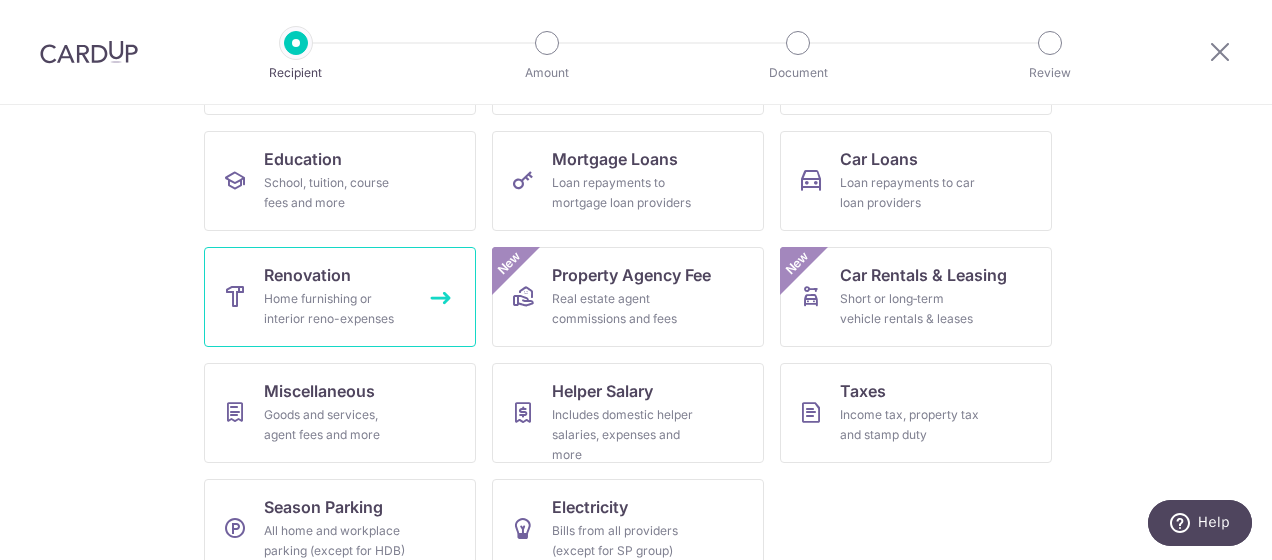 click on "Home furnishing or interior reno-expenses" at bounding box center [336, 309] 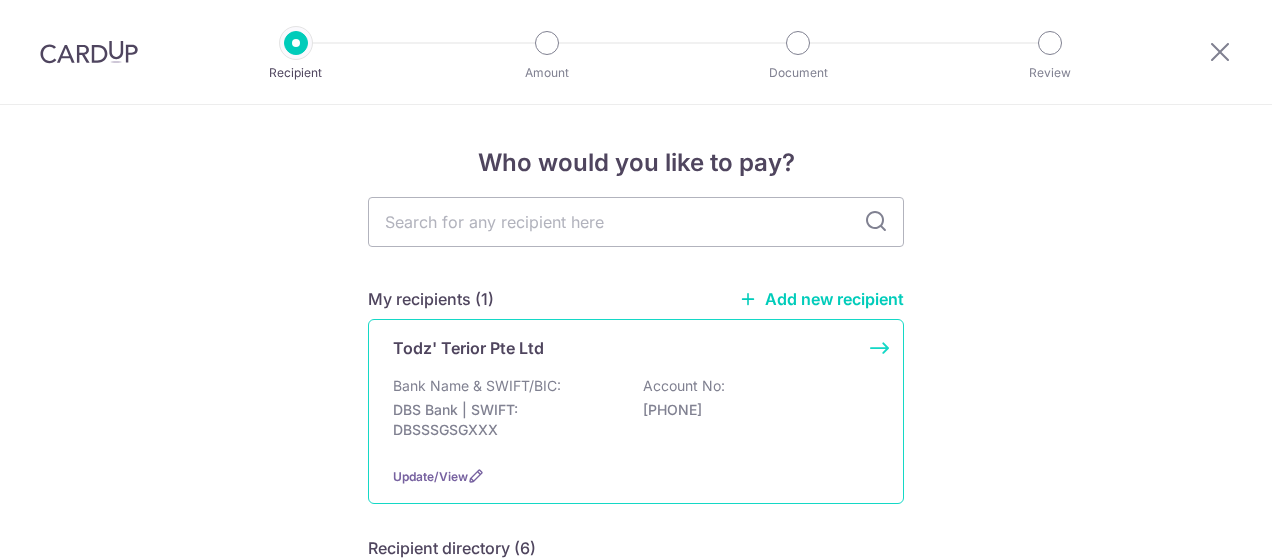 scroll, scrollTop: 0, scrollLeft: 0, axis: both 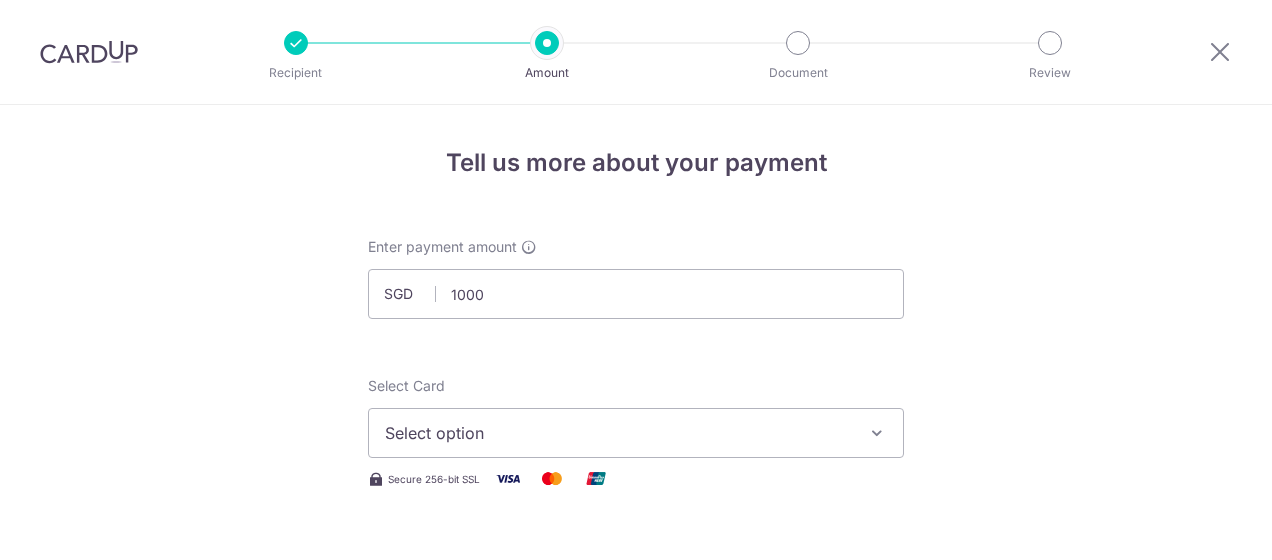 type on "1,000.00" 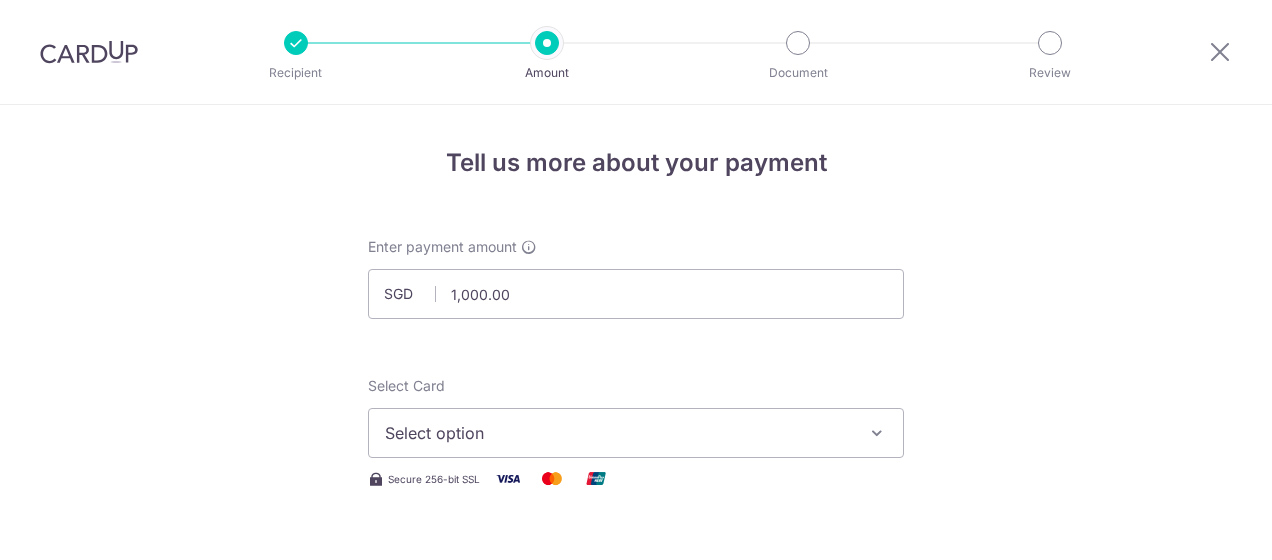 click on "Select option" at bounding box center [636, 433] 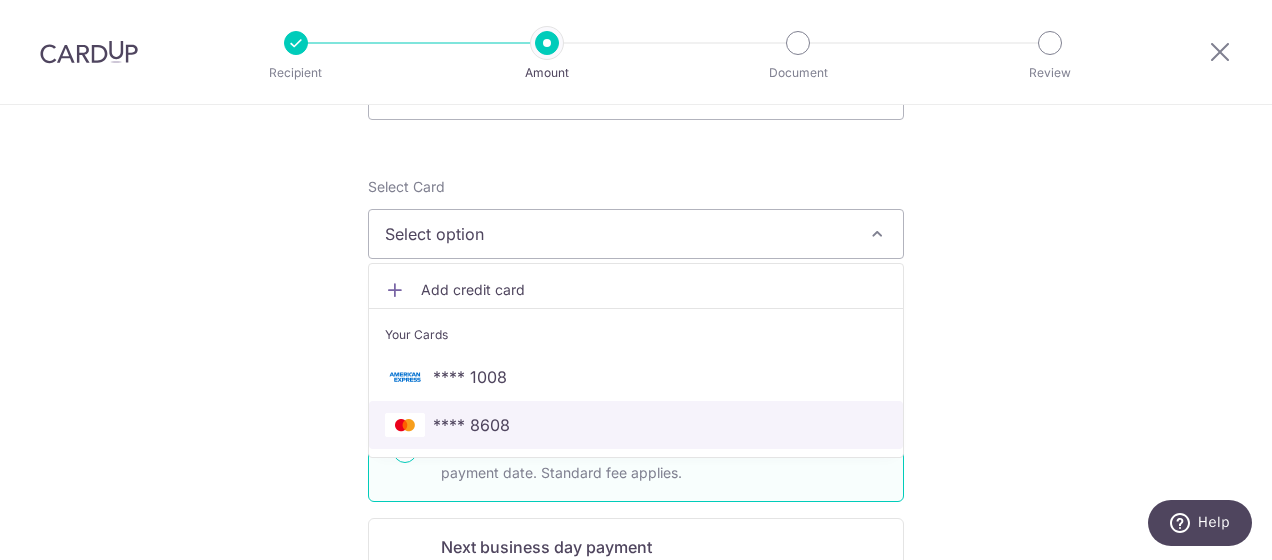 scroll, scrollTop: 200, scrollLeft: 0, axis: vertical 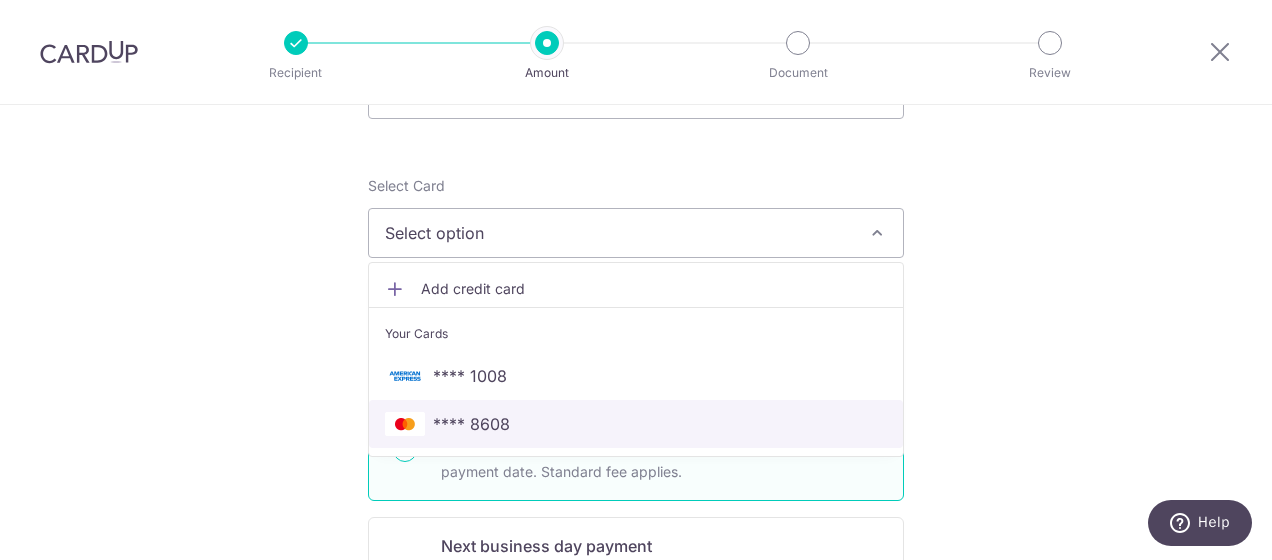 click on "**** 8608" at bounding box center (471, 424) 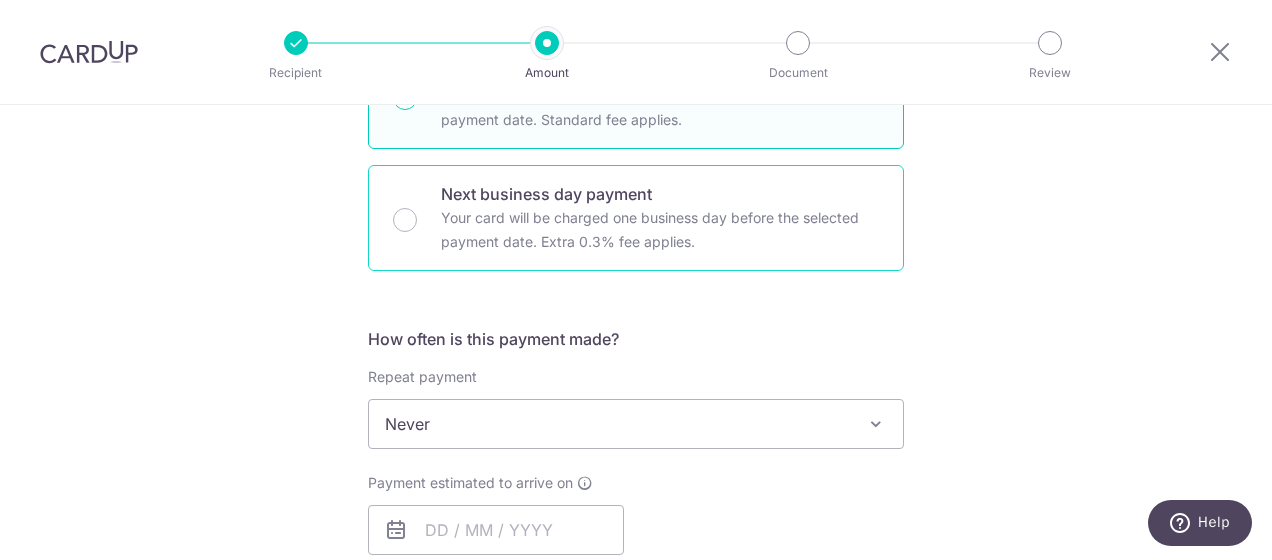 scroll, scrollTop: 700, scrollLeft: 0, axis: vertical 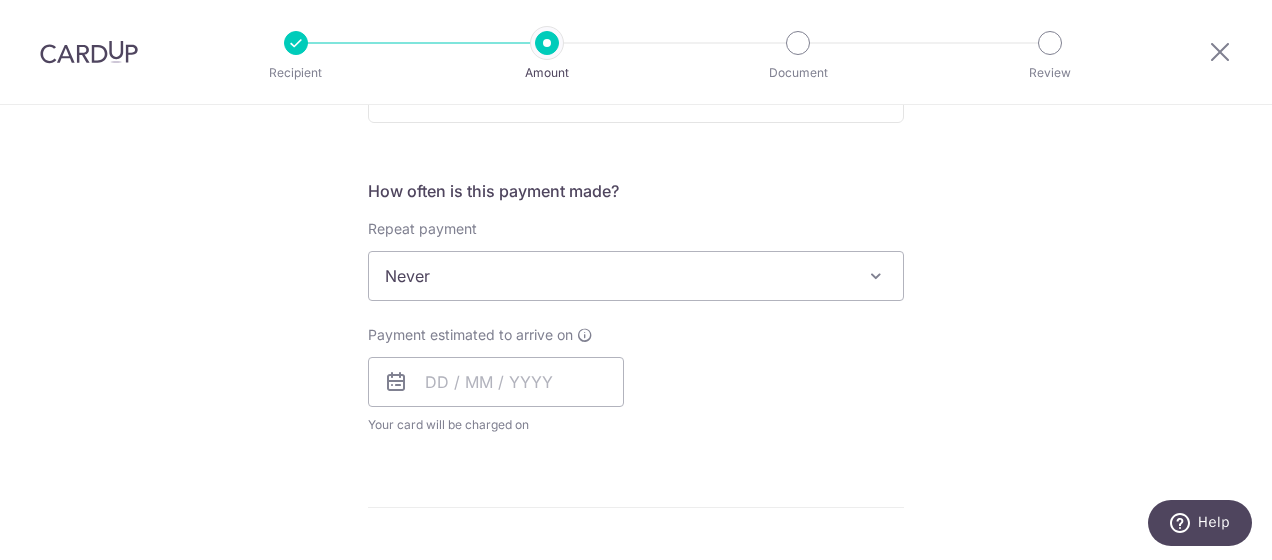 click on "Never" at bounding box center [636, 276] 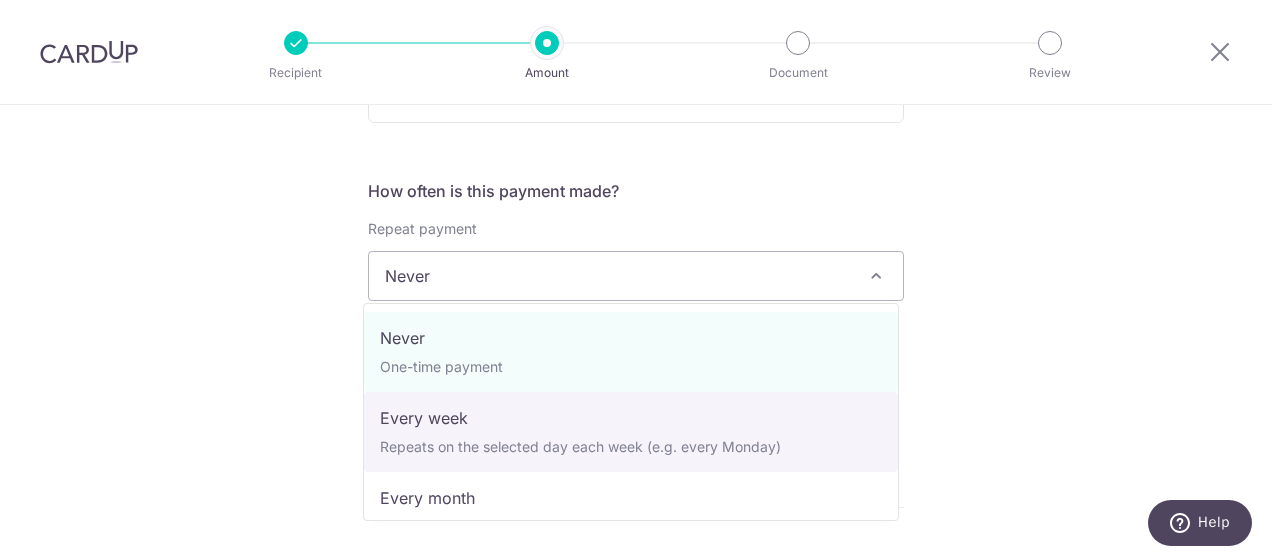 scroll, scrollTop: 100, scrollLeft: 0, axis: vertical 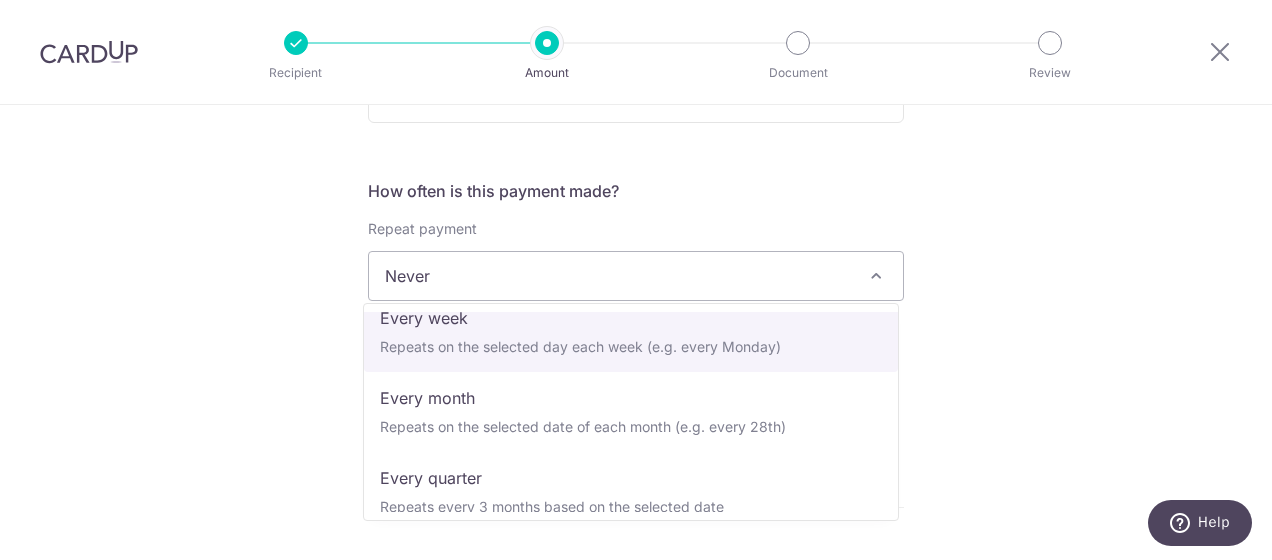 select on "2" 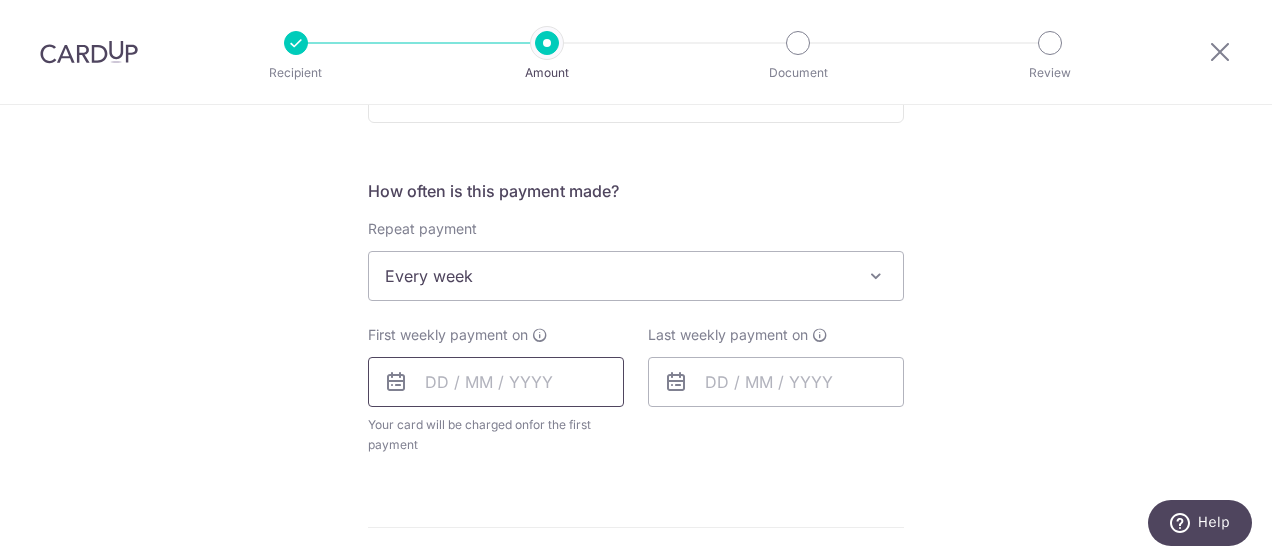 click at bounding box center [496, 382] 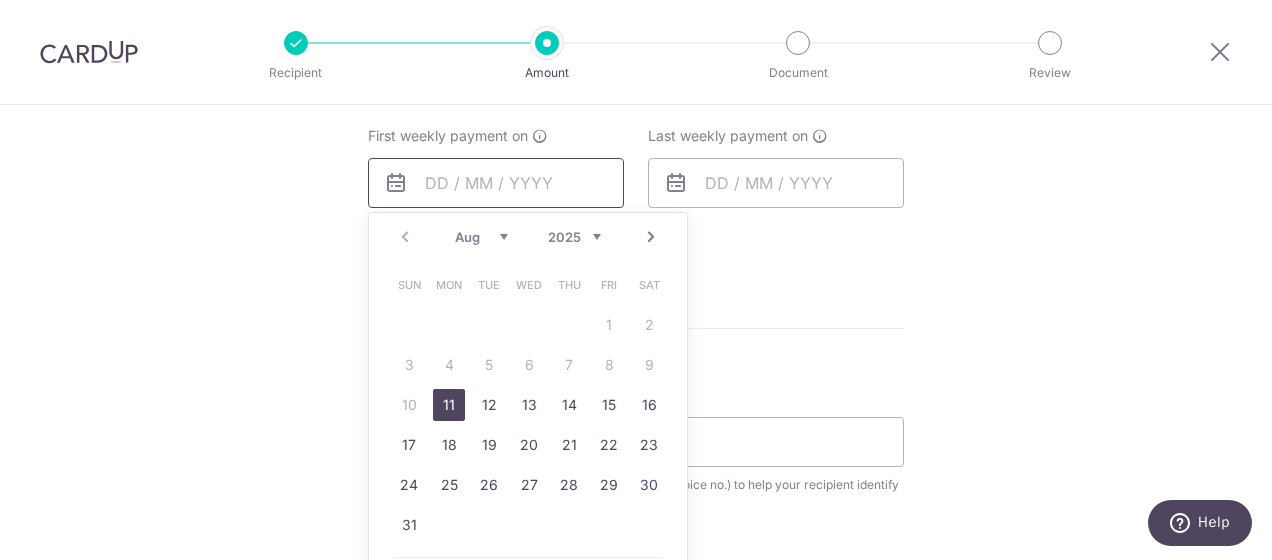 scroll, scrollTop: 900, scrollLeft: 0, axis: vertical 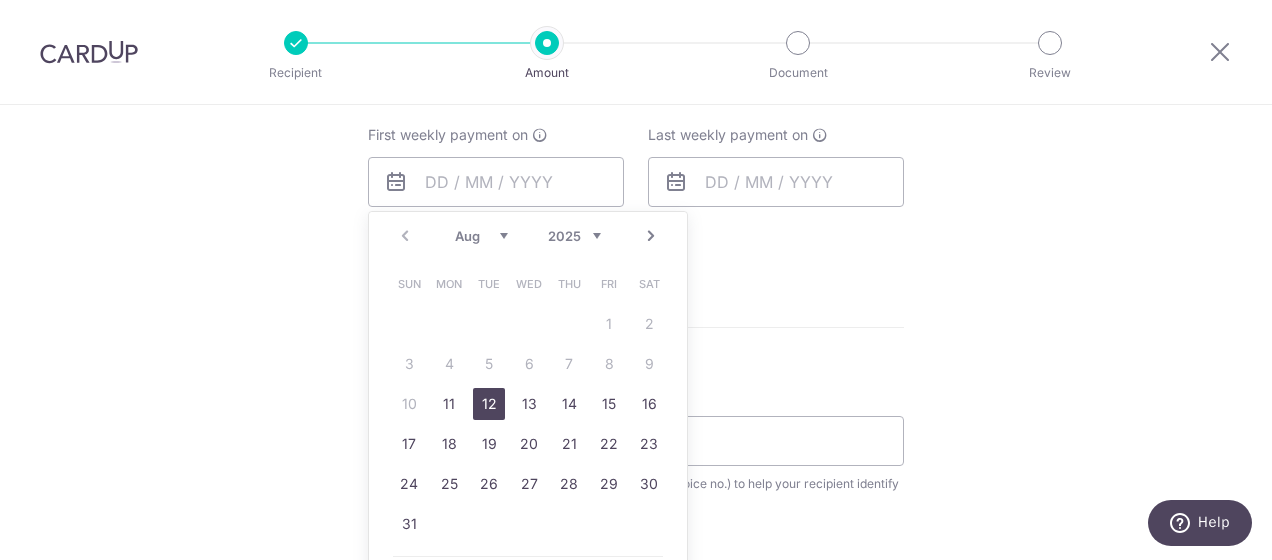 click on "12" at bounding box center (489, 404) 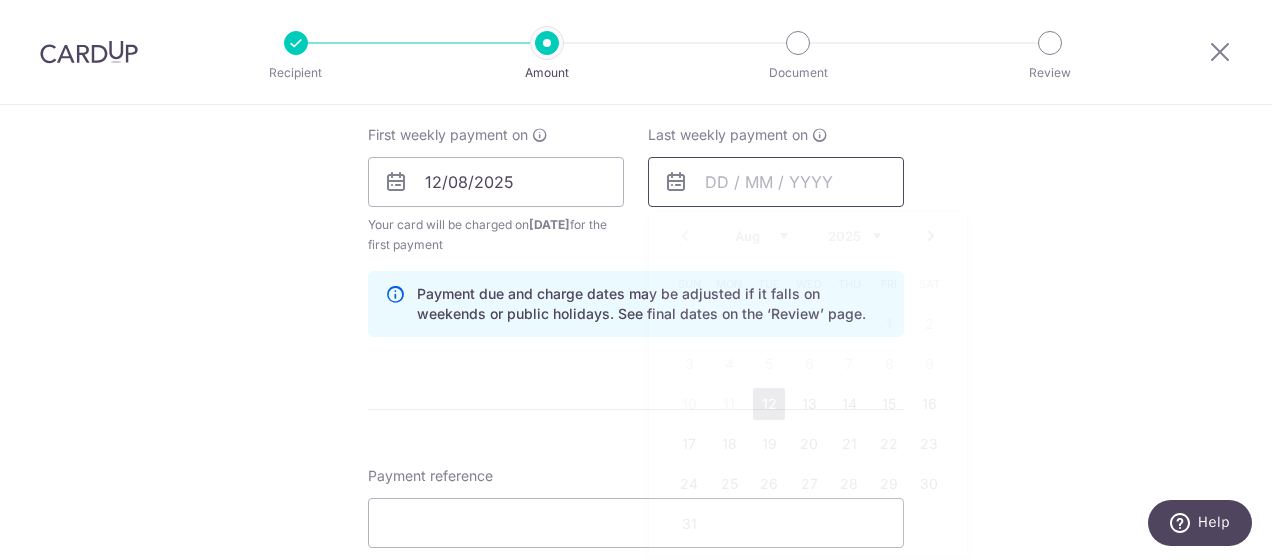 click at bounding box center [776, 182] 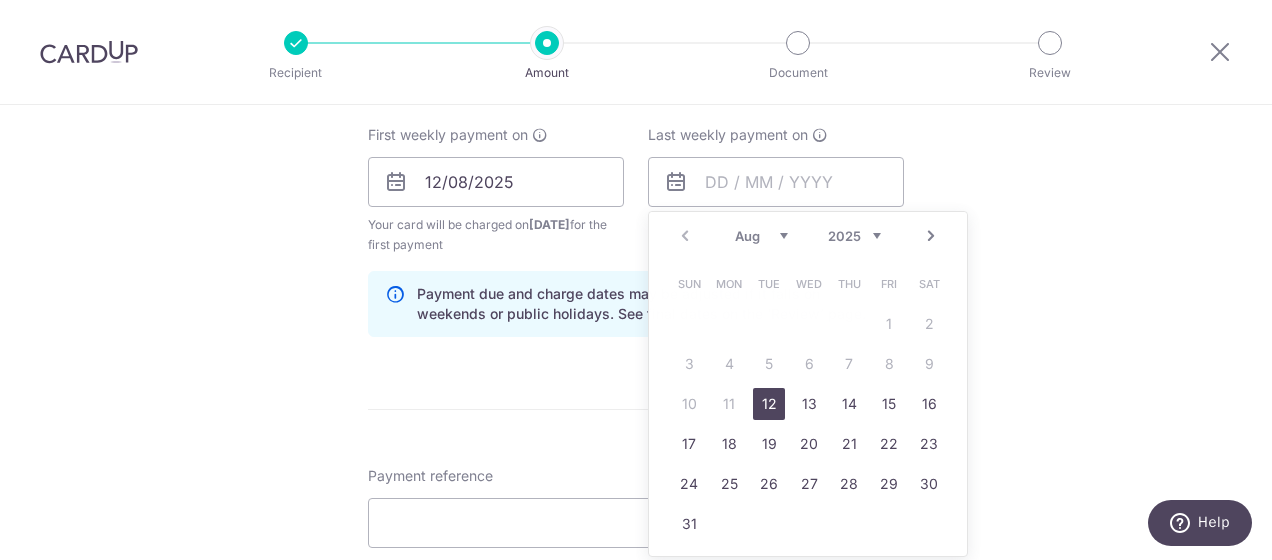 click on "Tell us more about your payment
Enter payment amount
SGD
1,000.00
1000.00
Select Card
**** 8608
Add credit card
Your Cards
**** 1008
**** 8608
Secure 256-bit SSL
Text
New card details
Card
Secure 256-bit SSL" at bounding box center (636, 227) 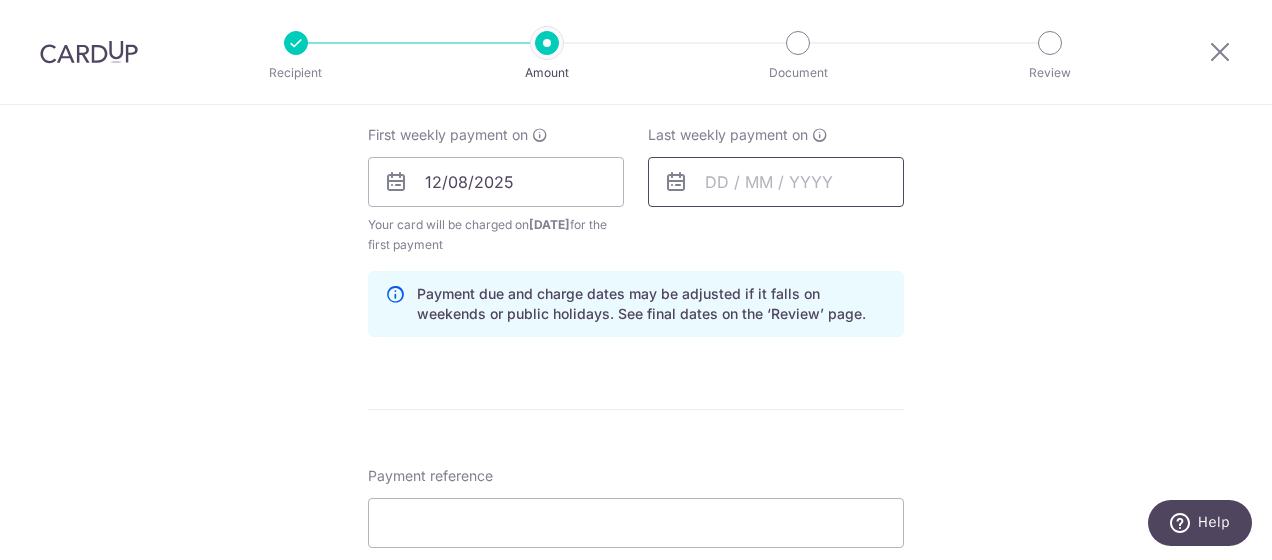 click at bounding box center [776, 182] 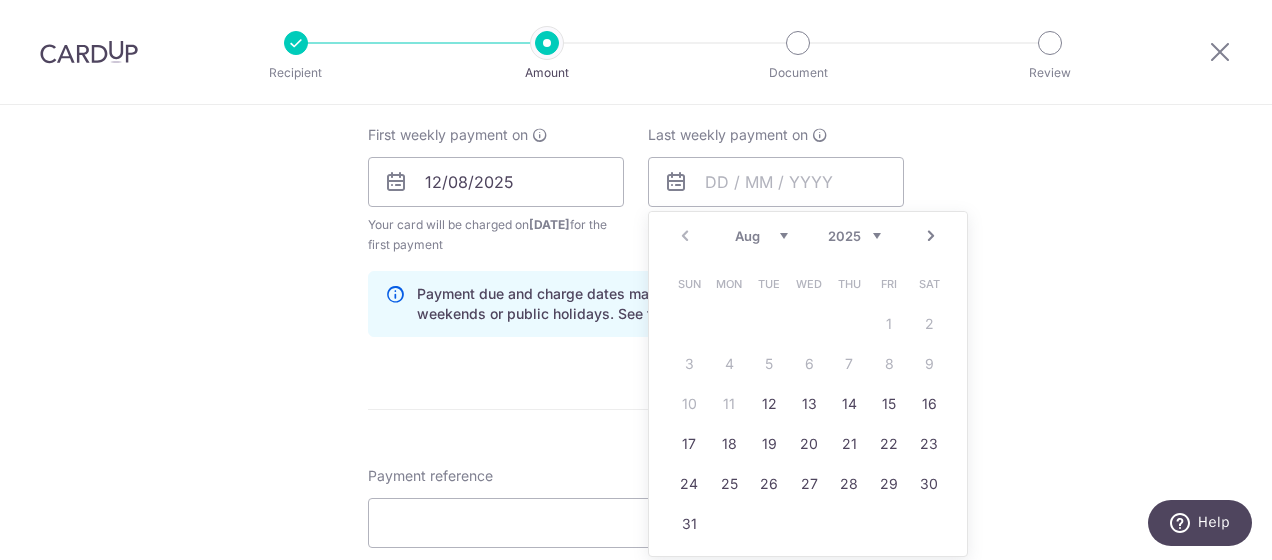 click on "Next" at bounding box center [931, 236] 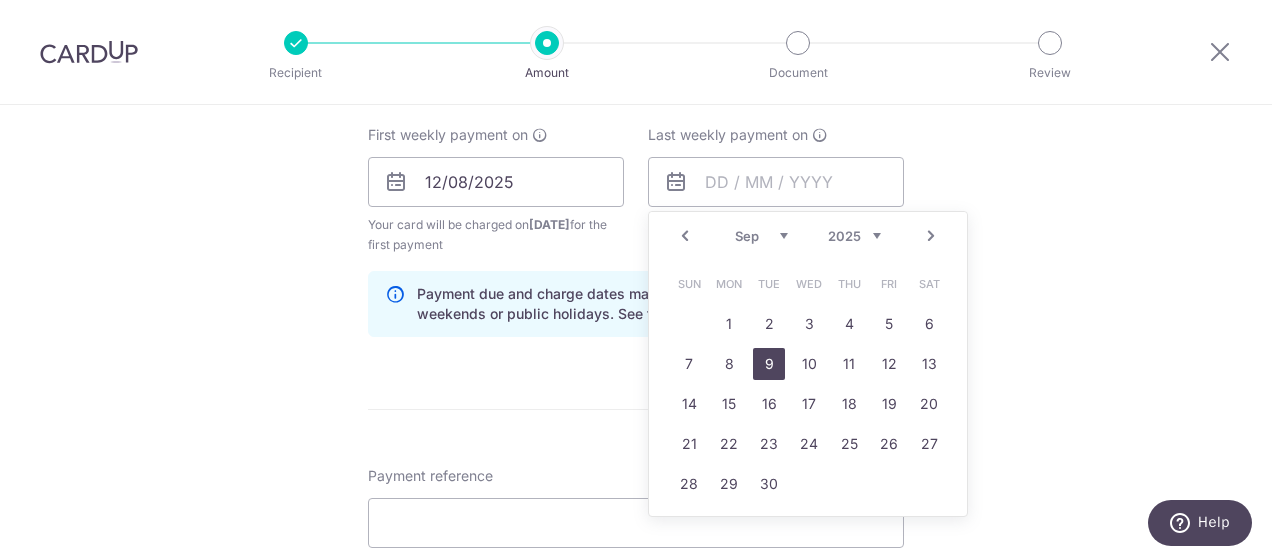 click on "9" at bounding box center [769, 364] 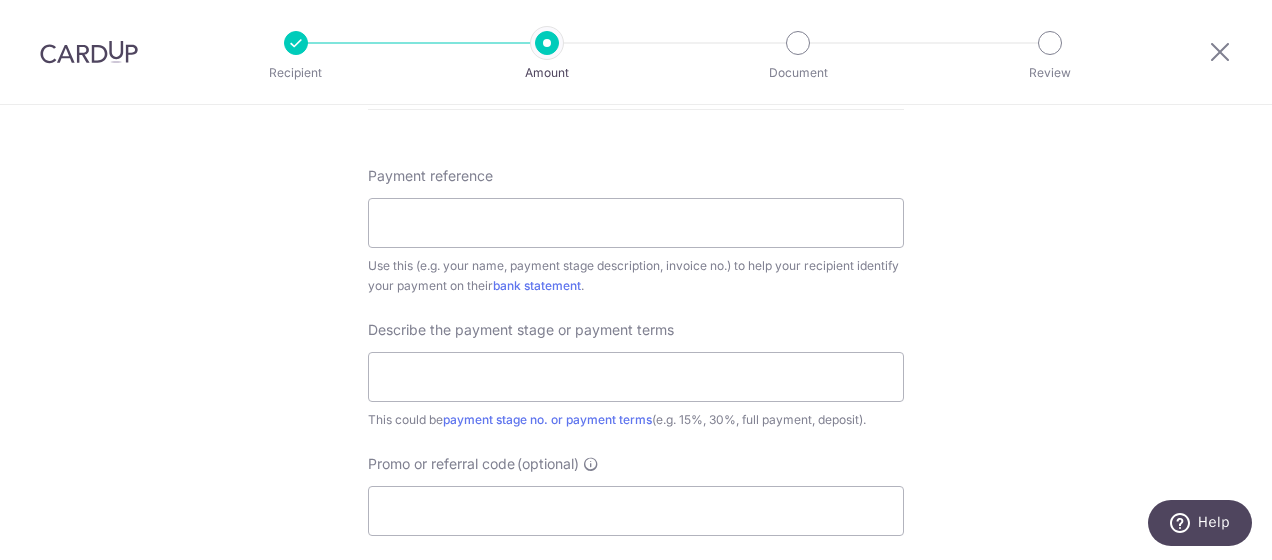 scroll, scrollTop: 1300, scrollLeft: 0, axis: vertical 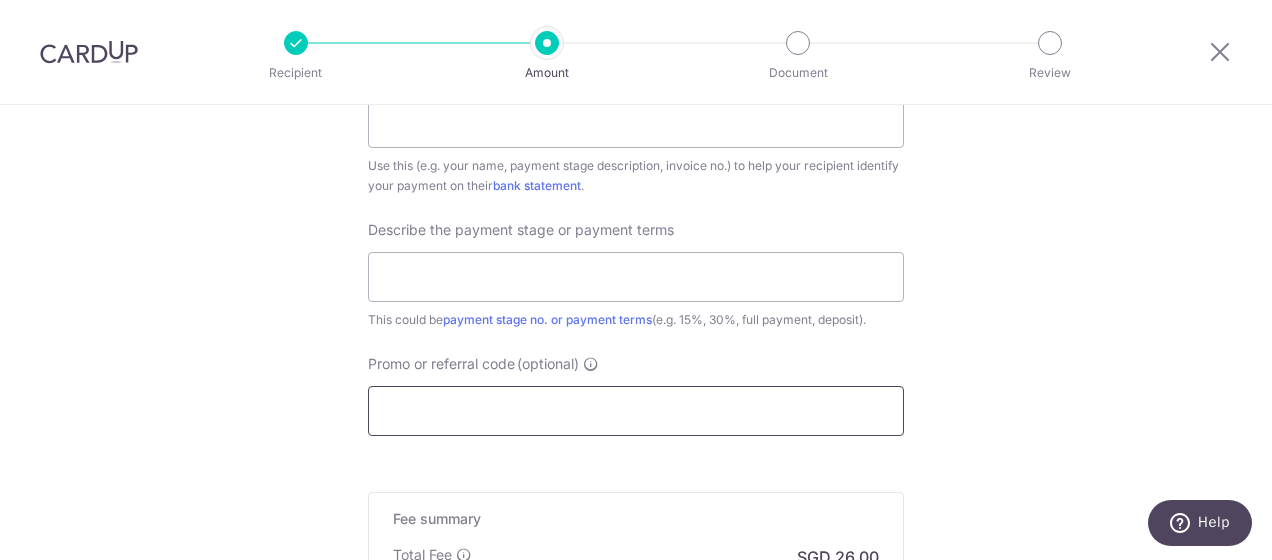 click on "Promo or referral code
(optional)" at bounding box center [636, 411] 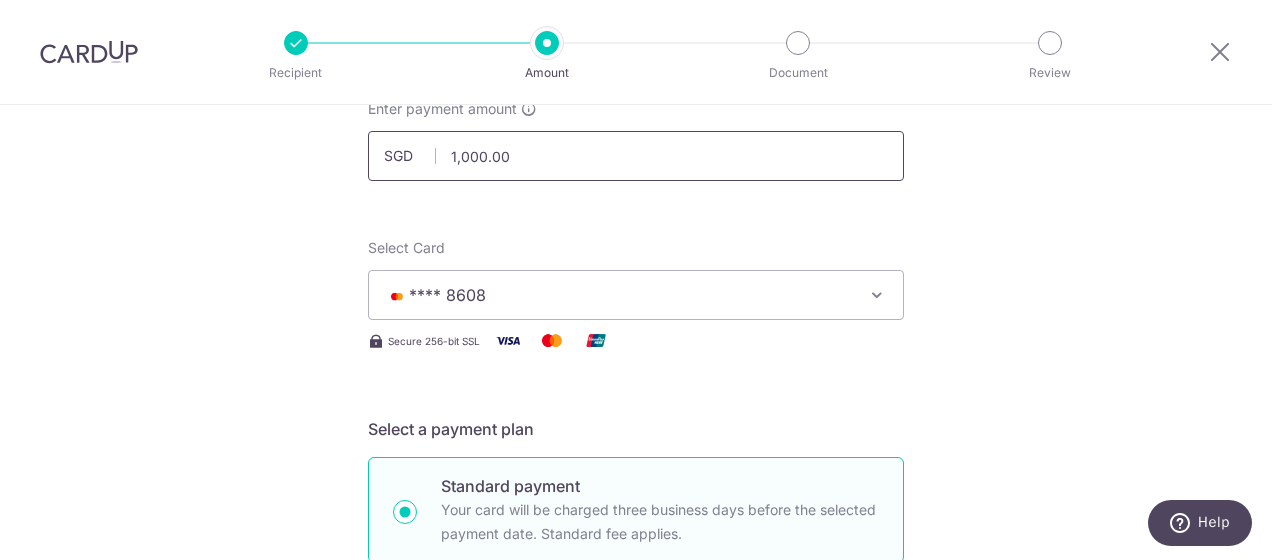 scroll, scrollTop: 0, scrollLeft: 0, axis: both 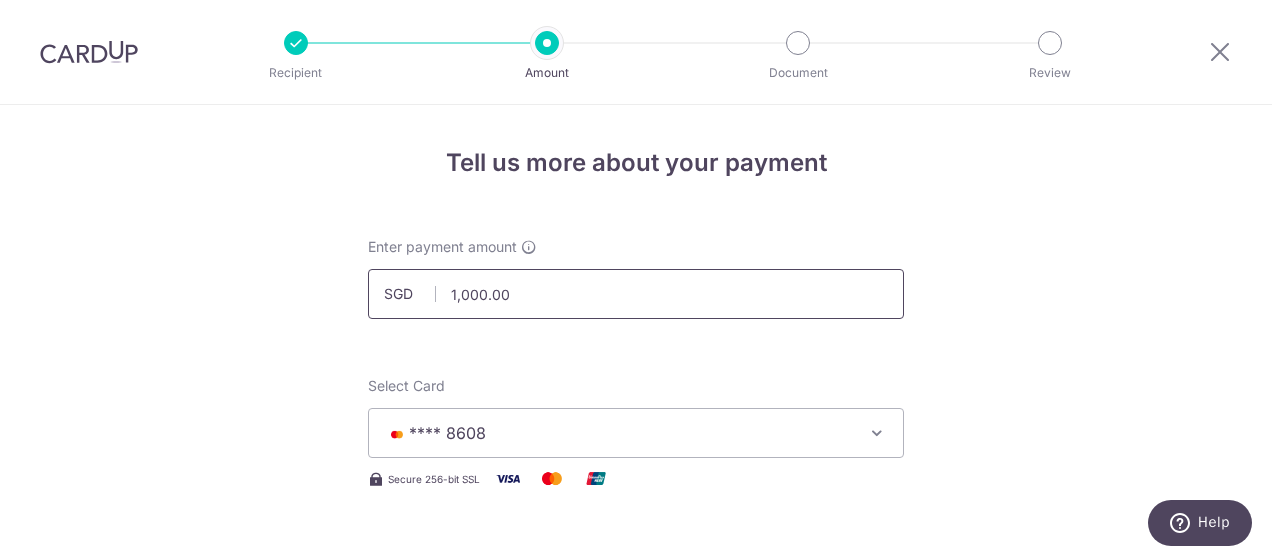 drag, startPoint x: 535, startPoint y: 286, endPoint x: 390, endPoint y: 296, distance: 145.34442 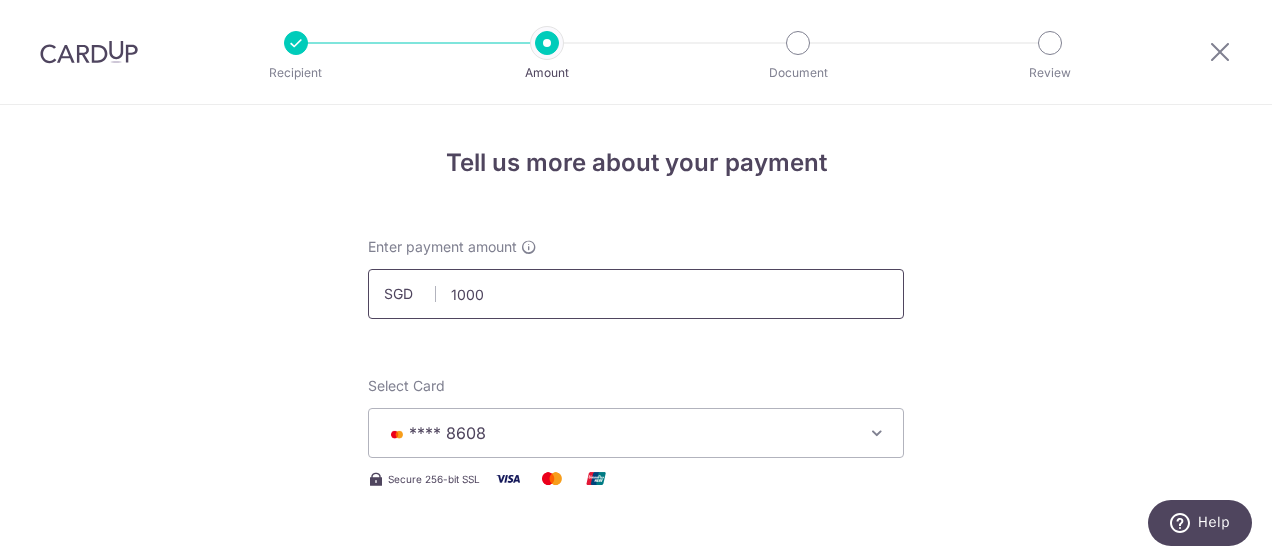 type on "10000" 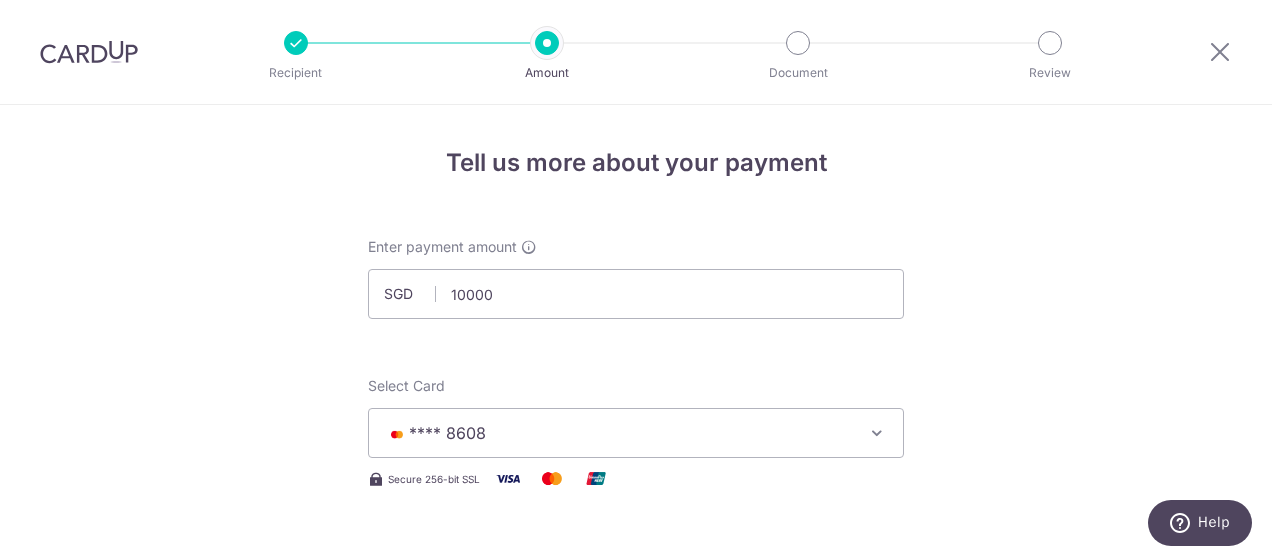 type 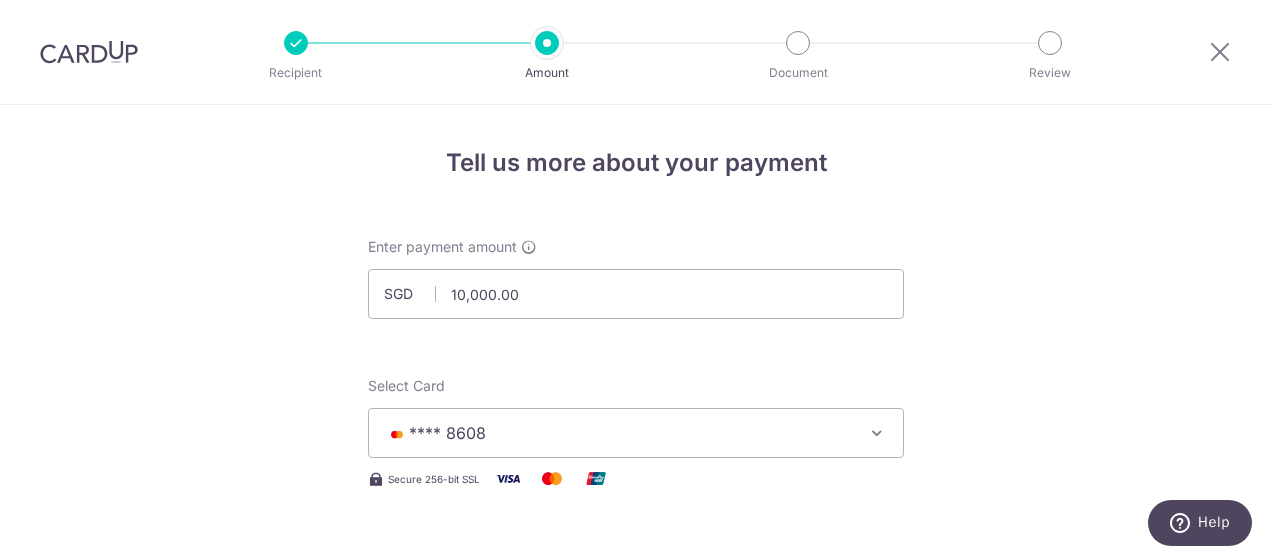 click on "Tell us more about your payment
Enter payment amount
SGD
10,000.00
10000.00
Select Card
**** 8608
Add credit card
Your Cards
**** 1008
**** 8608
Secure 256-bit SSL
Text
New card details
Card
Secure 256-bit SSL" at bounding box center (636, 1127) 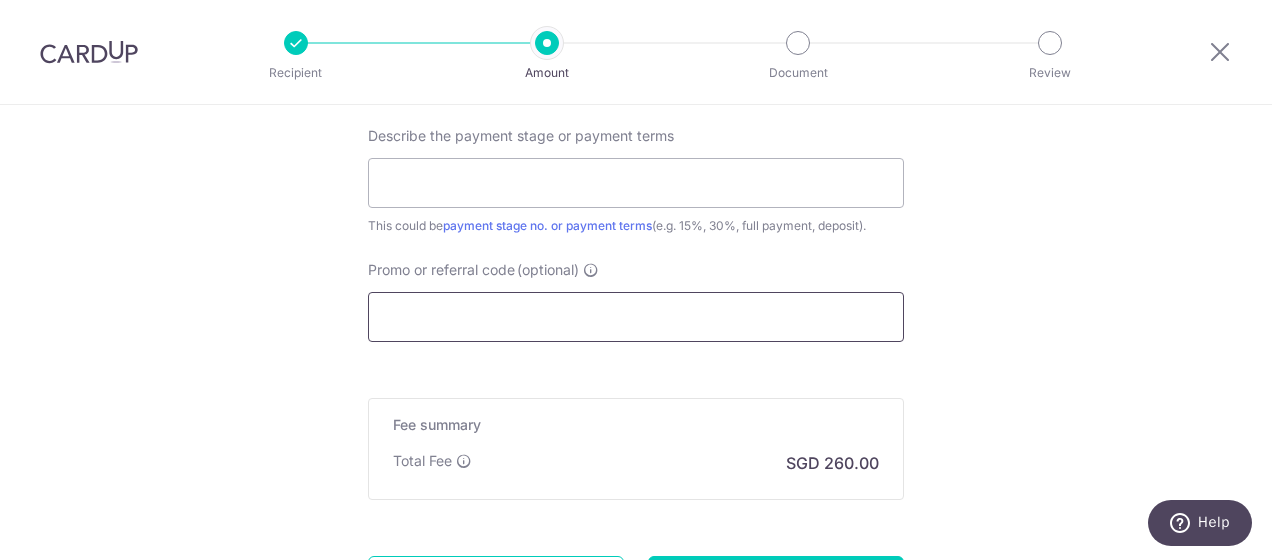 scroll, scrollTop: 1500, scrollLeft: 0, axis: vertical 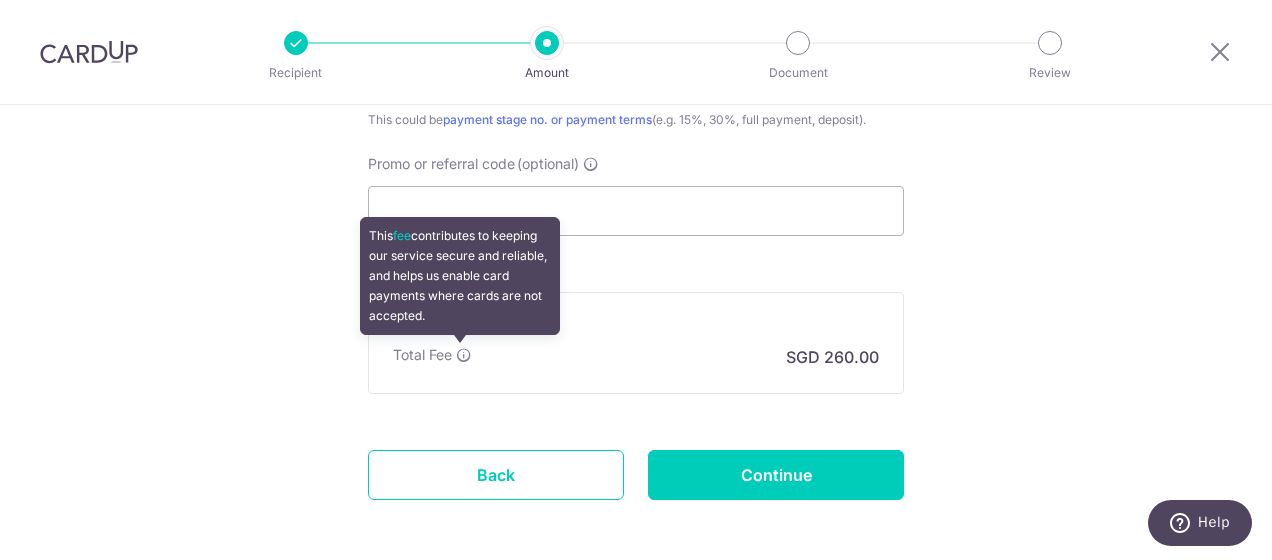 click at bounding box center (464, 355) 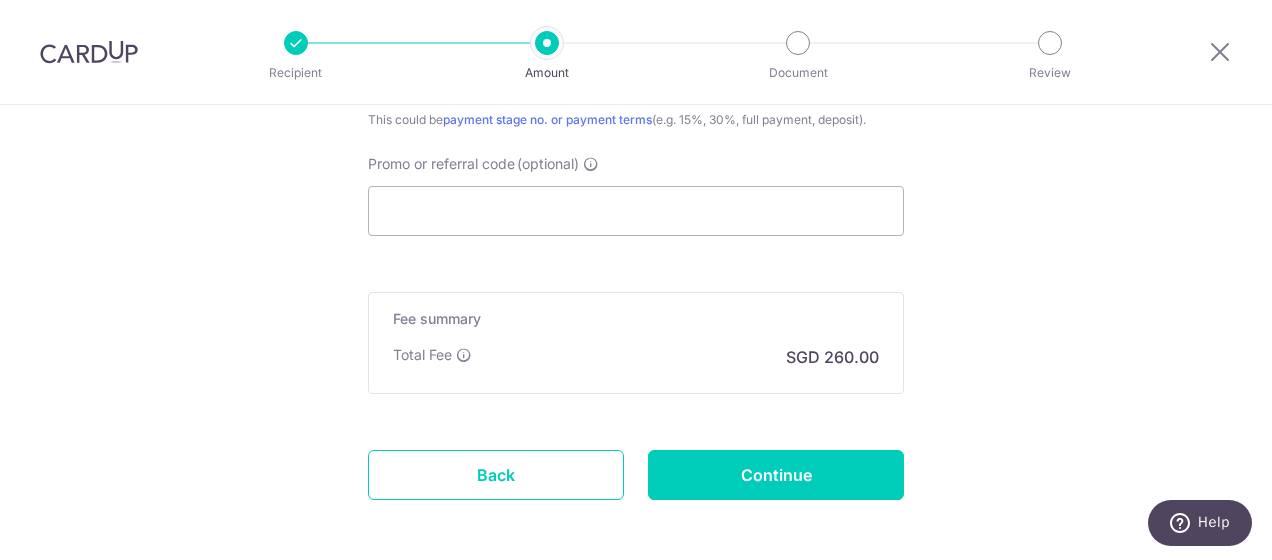 click on "Promo or referral code
(optional)
The discounted fee will be shown on the review step, right before you create your payments.
Add" at bounding box center (636, 195) 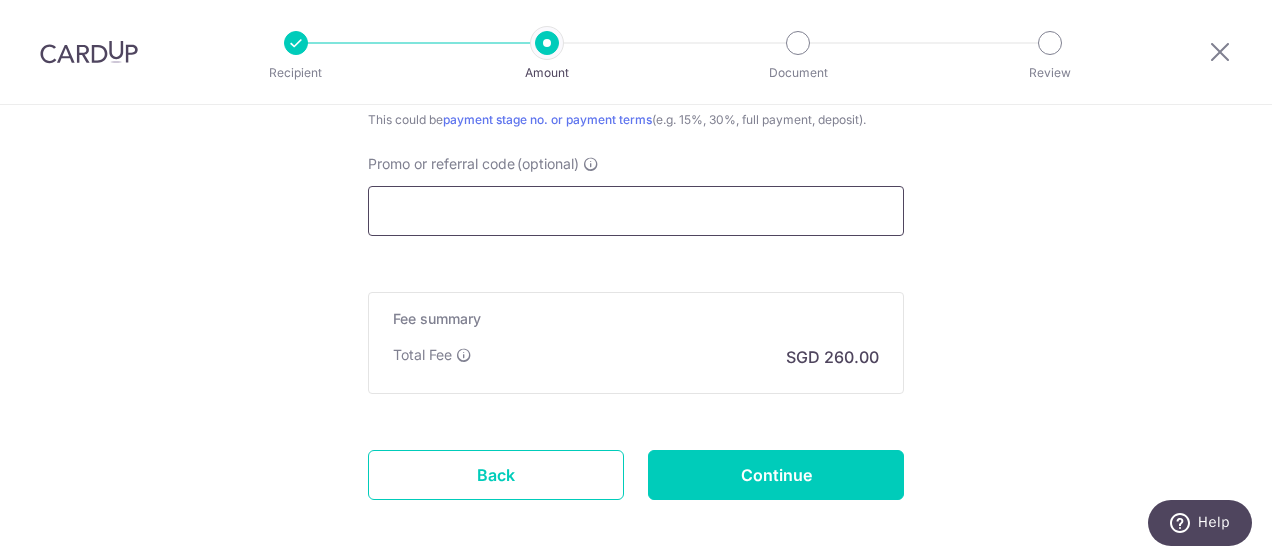 click on "Promo or referral code
(optional)" at bounding box center (636, 211) 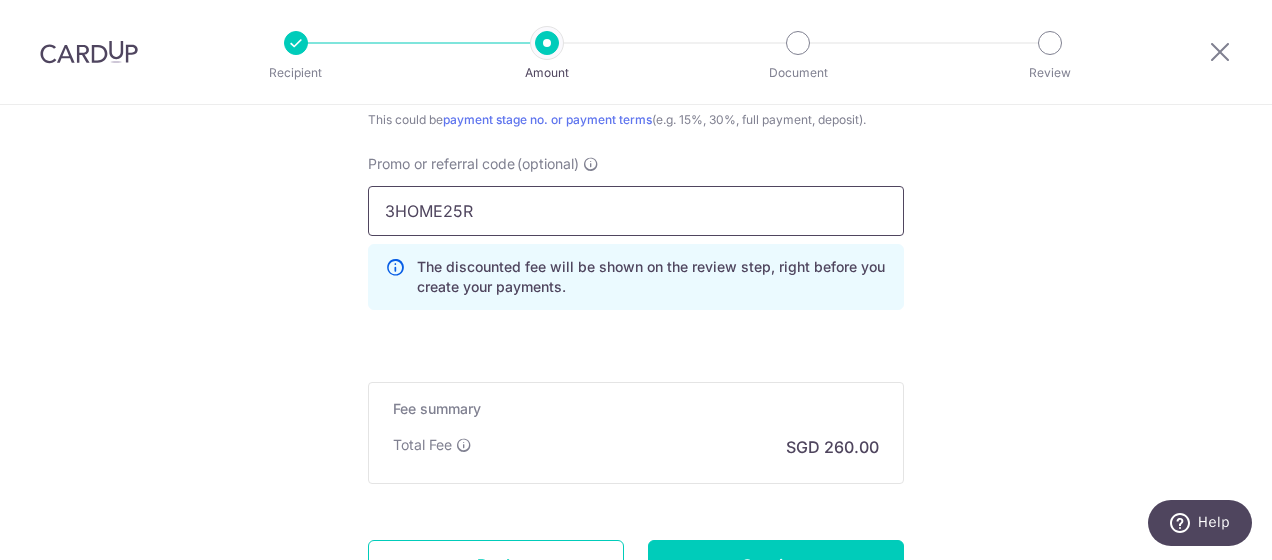 type on "3HOME25R" 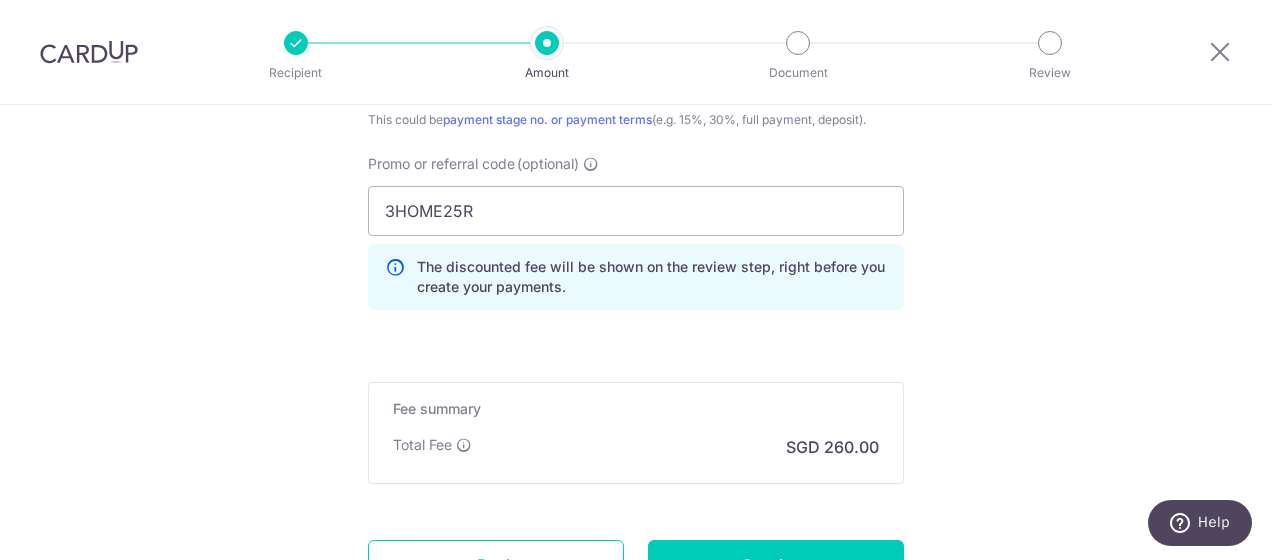 click on "Tell us more about your payment
Enter payment amount
SGD
10,000.00
10000.00
Select Card
**** 8608
Add credit card
Your Cards
**** 1008
**** 8608
Secure 256-bit SSL
Text
New card details
Card
Secure 256-bit SSL" at bounding box center [636, -328] 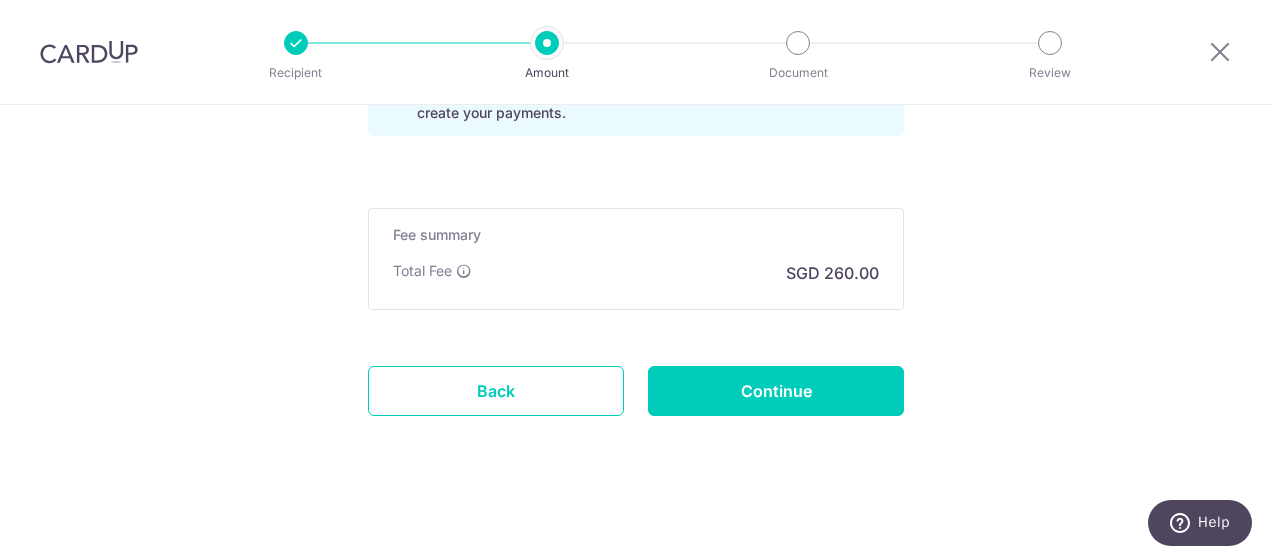 click on "Tell us more about your payment
Enter payment amount
SGD
10,000.00
10000.00
Select Card
**** 8608
Add credit card
Your Cards
**** 1008
**** 8608
Secure 256-bit SSL
Text
New card details
Card
Secure 256-bit SSL" at bounding box center (636, -502) 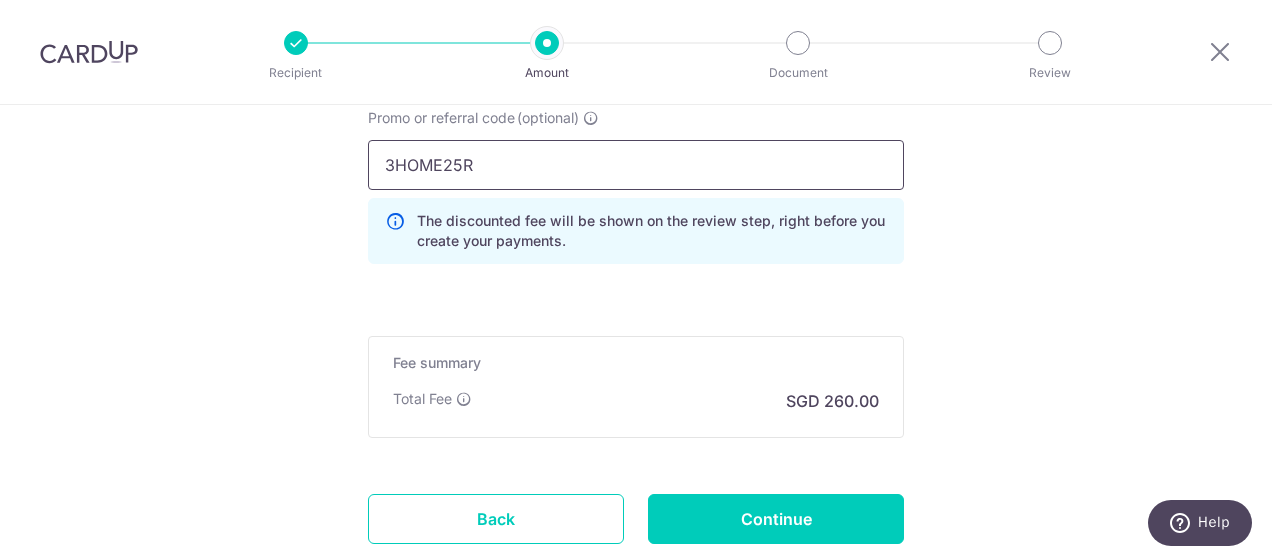 scroll, scrollTop: 1475, scrollLeft: 0, axis: vertical 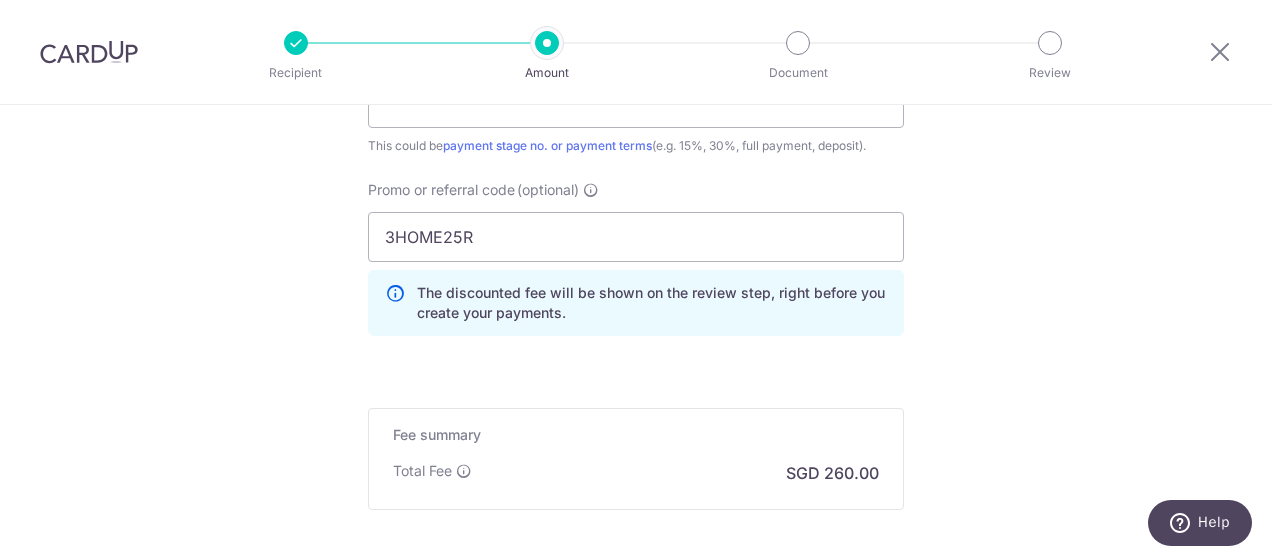 click on "Tell us more about your payment
Enter payment amount
SGD
10,000.00
10000.00
Select Card
**** 8608
Add credit card
Your Cards
**** 1008
**** 8608
Secure 256-bit SSL
Text
New card details
Card
Secure 256-bit SSL" at bounding box center [636, -302] 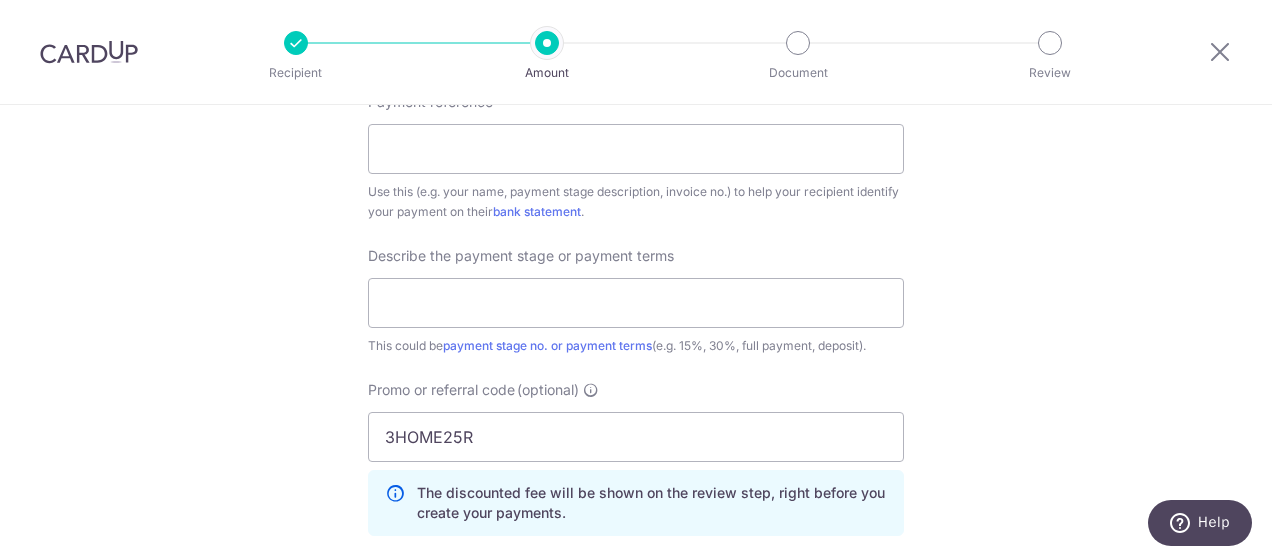 scroll, scrollTop: 1174, scrollLeft: 0, axis: vertical 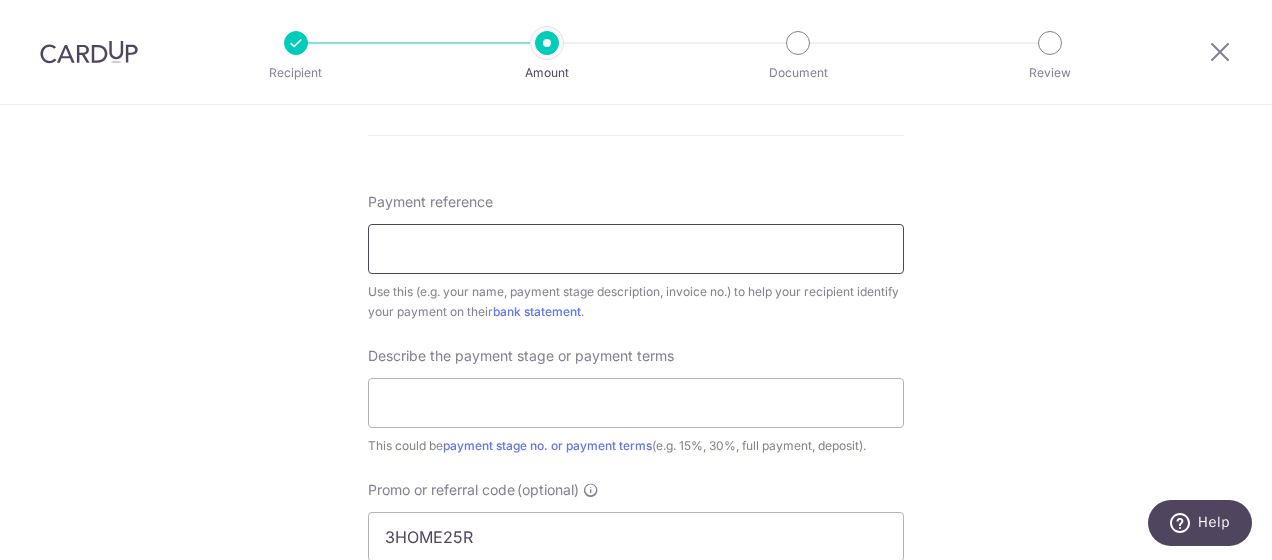 click on "Payment reference" at bounding box center (636, 249) 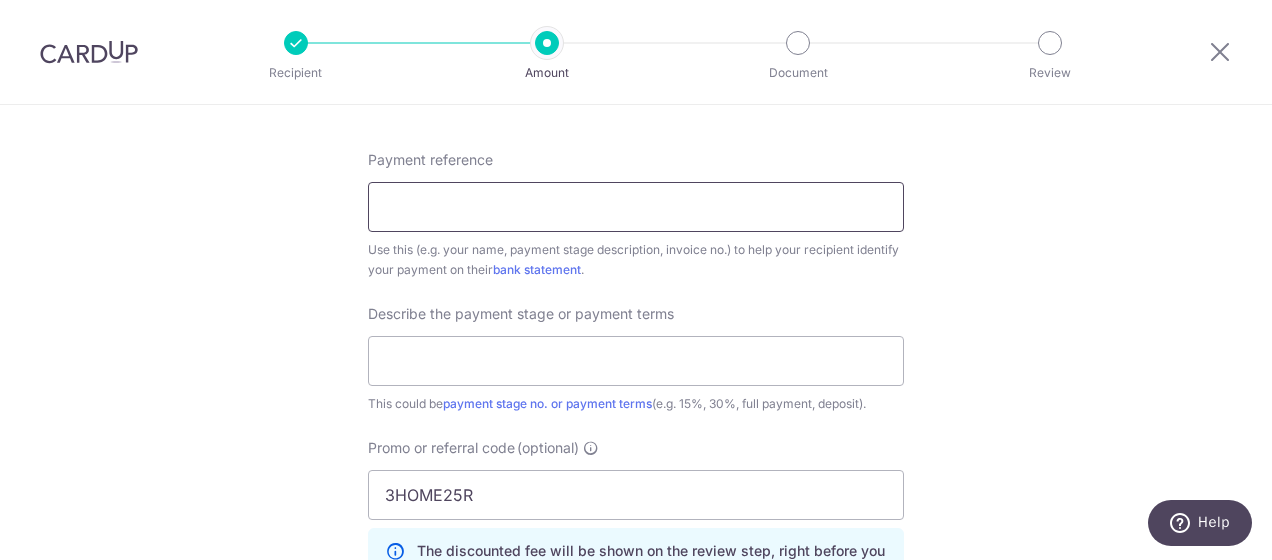 scroll, scrollTop: 1274, scrollLeft: 0, axis: vertical 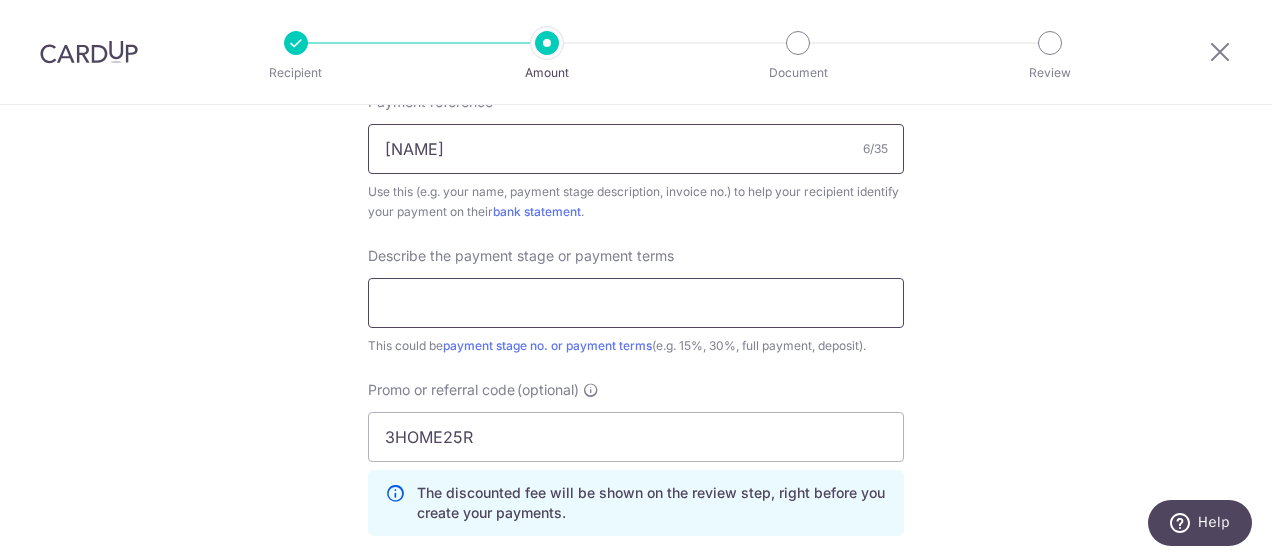type on "Tiling" 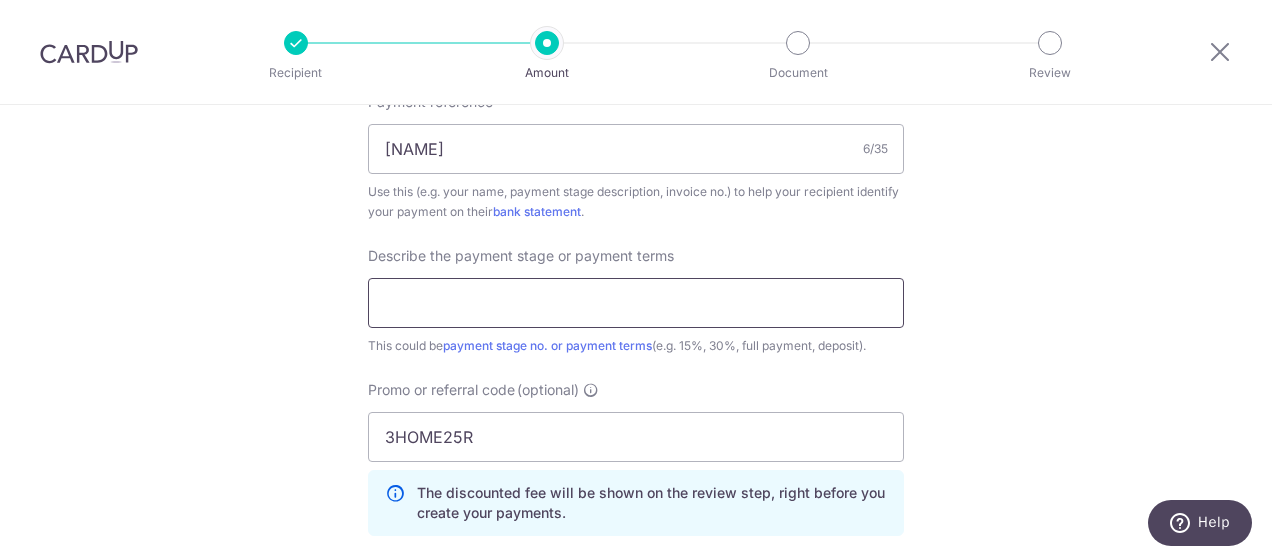 click at bounding box center (636, 303) 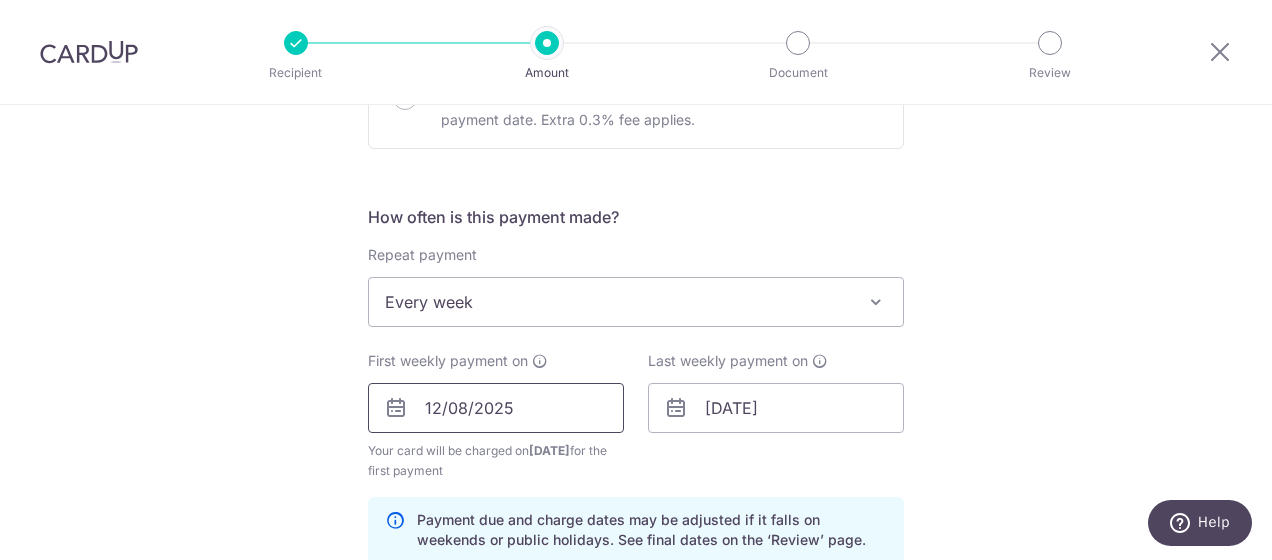 scroll, scrollTop: 874, scrollLeft: 0, axis: vertical 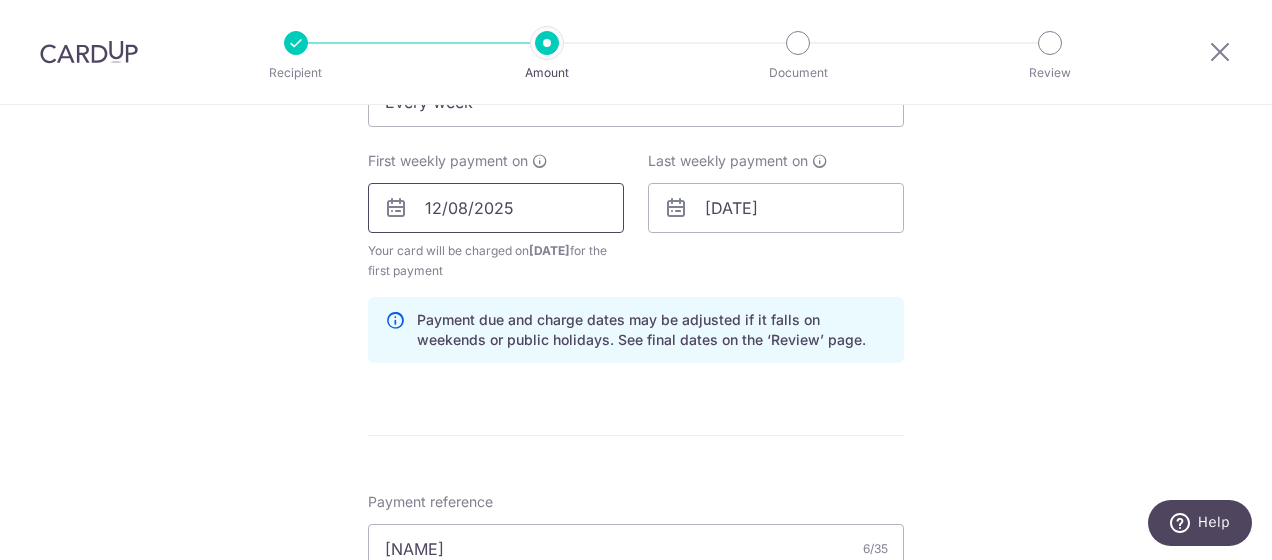 type on "50%" 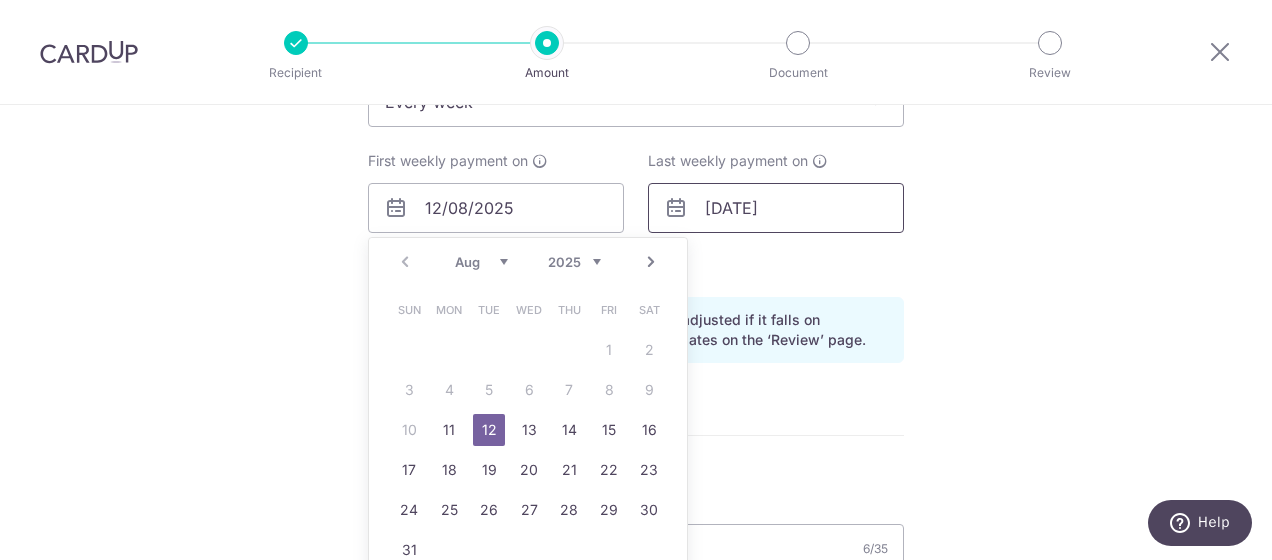 click on "09/09/2025" at bounding box center [776, 208] 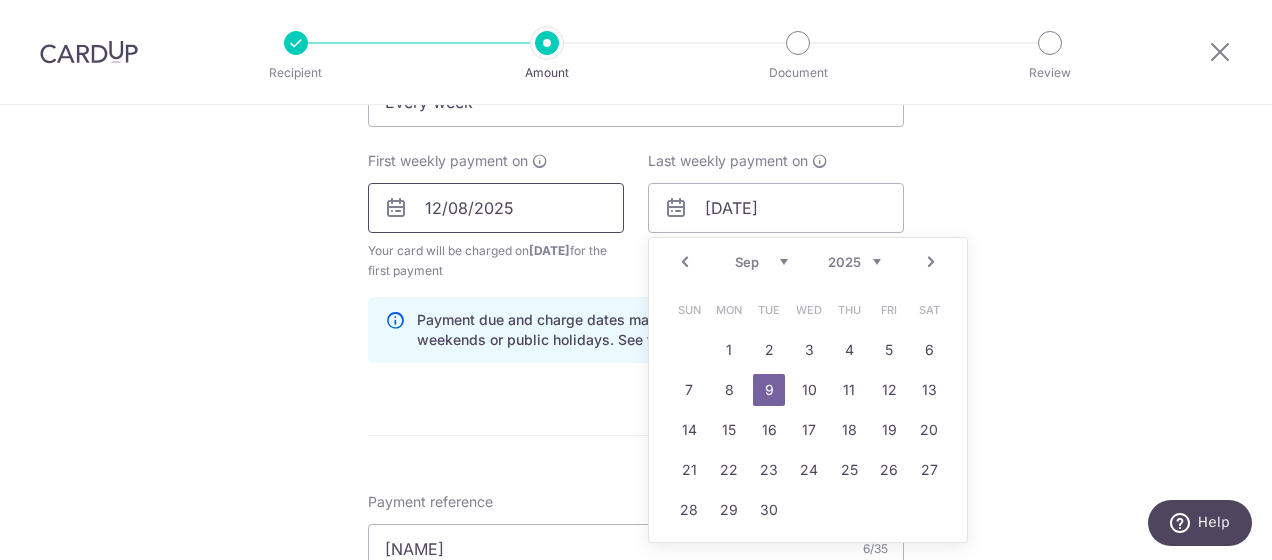 click on "12/08/2025" at bounding box center [496, 208] 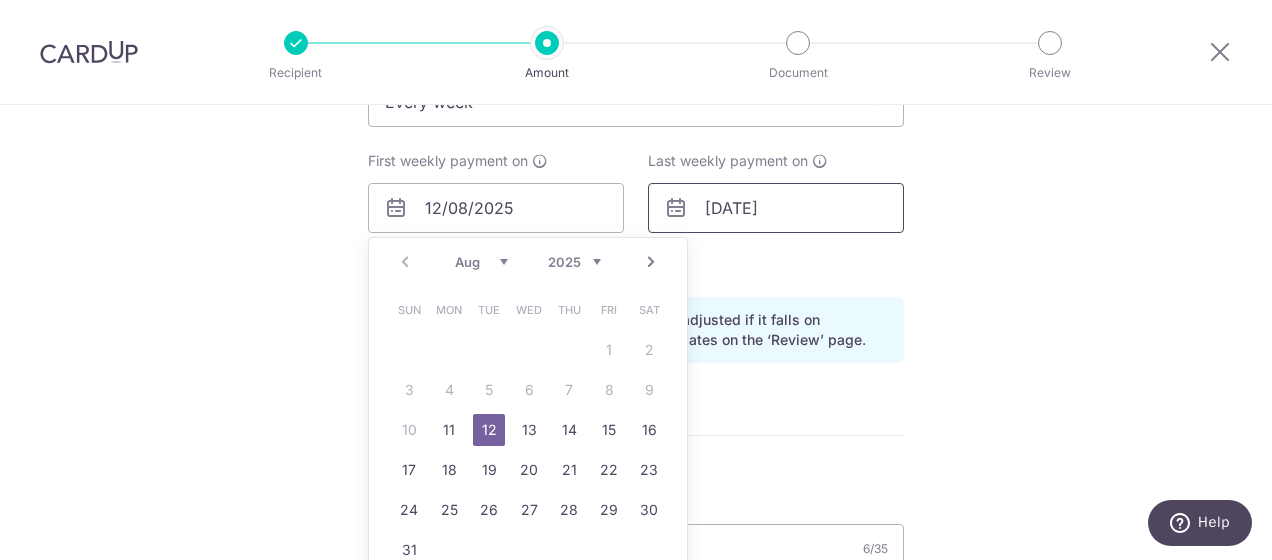 click on "09/09/2025" at bounding box center (776, 208) 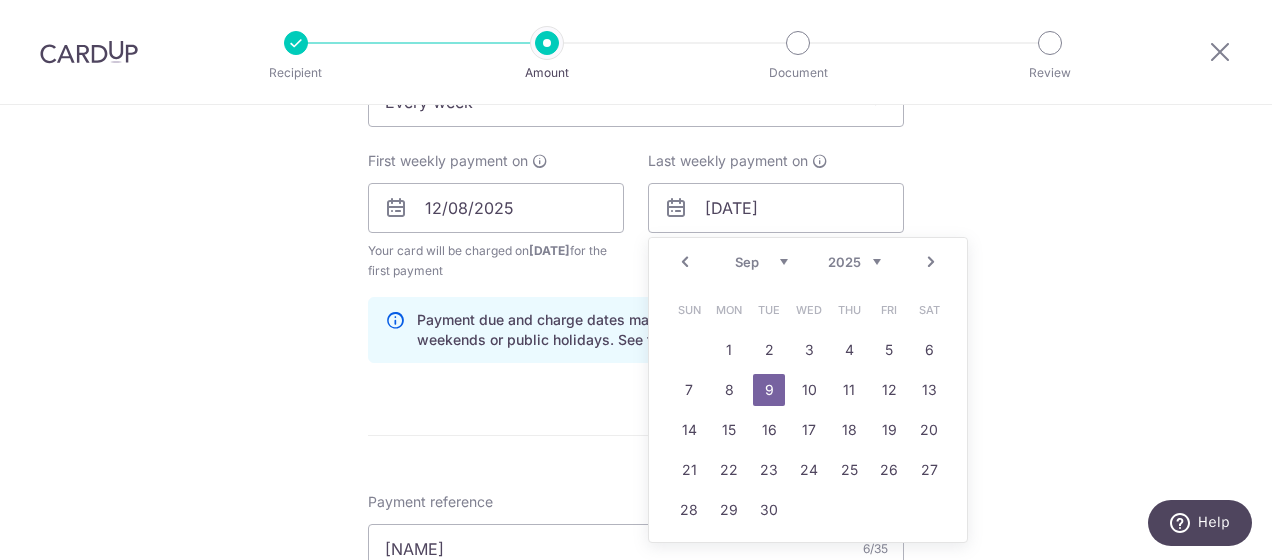 click on "Tell us more about your payment
Enter payment amount
SGD
10,000.00
10000.00
Select Card
**** 8608
Add credit card
Your Cards
**** 1008
**** 8608
Secure 256-bit SSL
Text
New card details
Card
Secure 256-bit SSL" at bounding box center [636, 298] 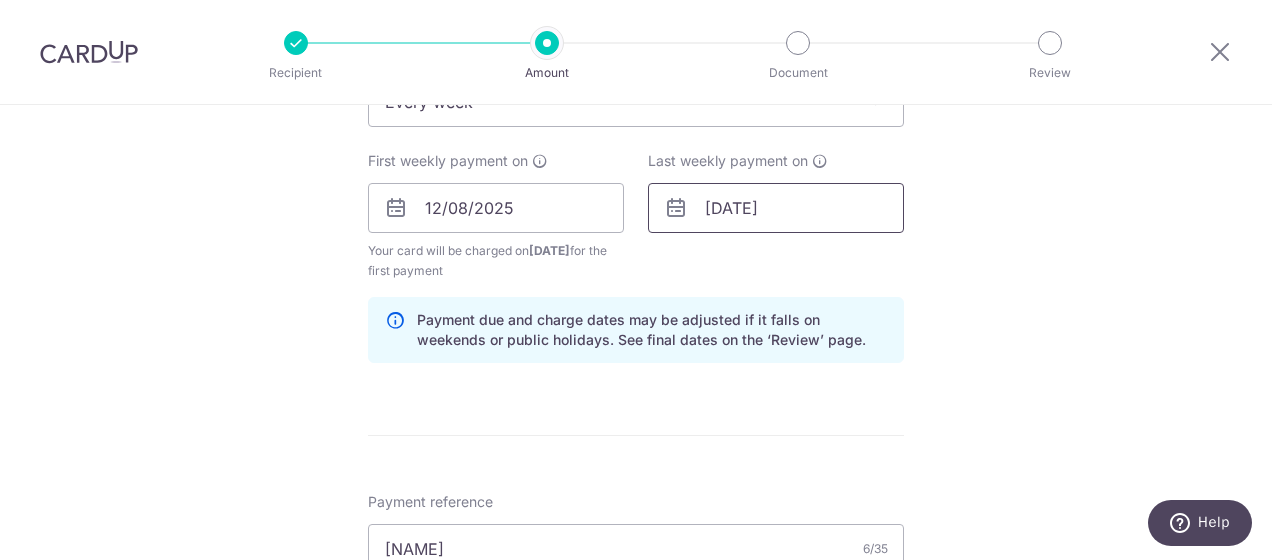 click on "09/09/2025" at bounding box center (776, 208) 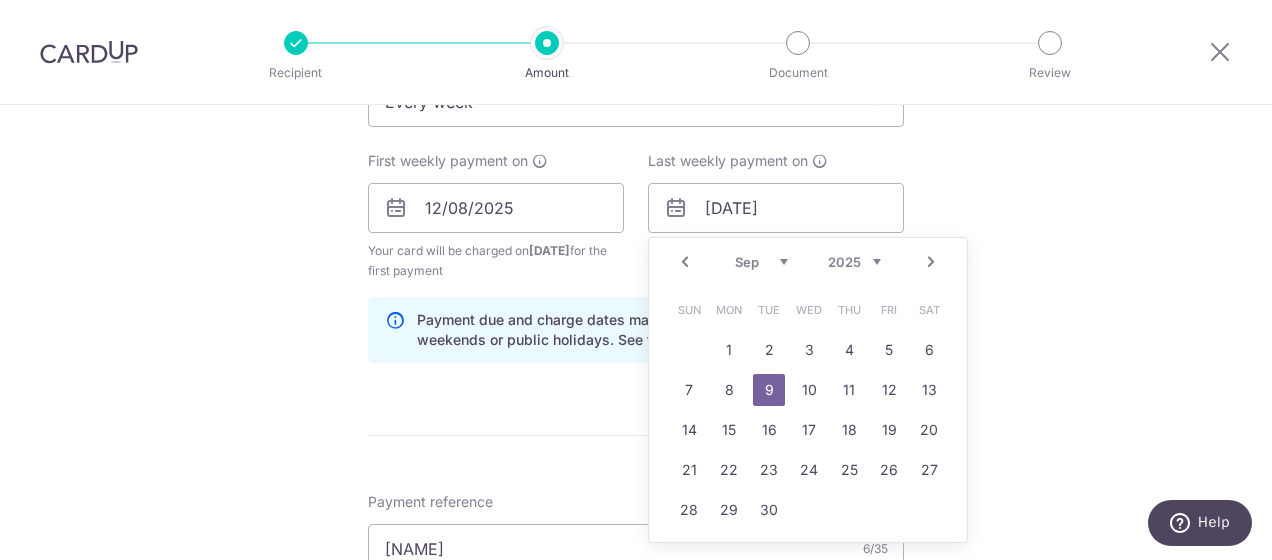click on "Tell us more about your payment
Enter payment amount
SGD
10,000.00
10000.00
Select Card
**** 8608
Add credit card
Your Cards
**** 1008
**** 8608
Secure 256-bit SSL
Text
New card details
Card
Secure 256-bit SSL" at bounding box center (636, 298) 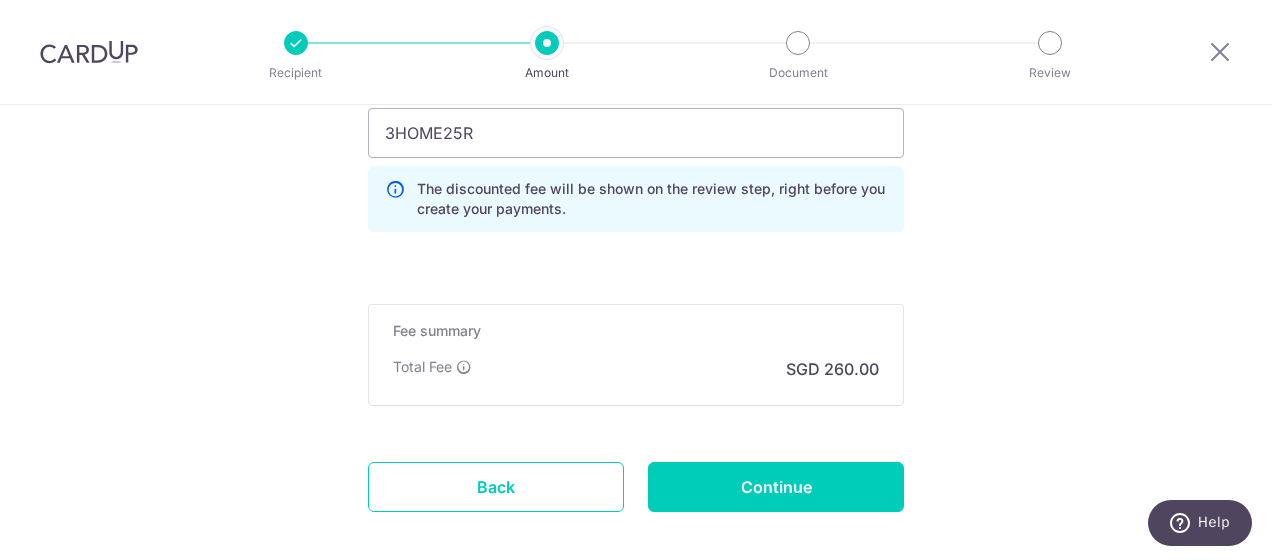 scroll, scrollTop: 1674, scrollLeft: 0, axis: vertical 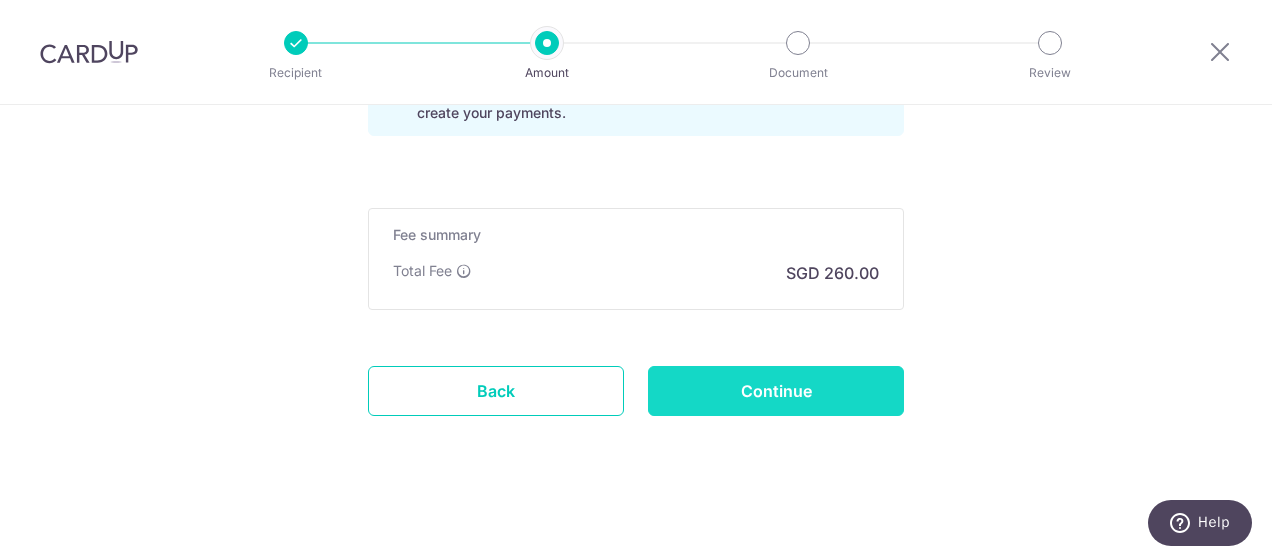 click on "Continue" at bounding box center [776, 391] 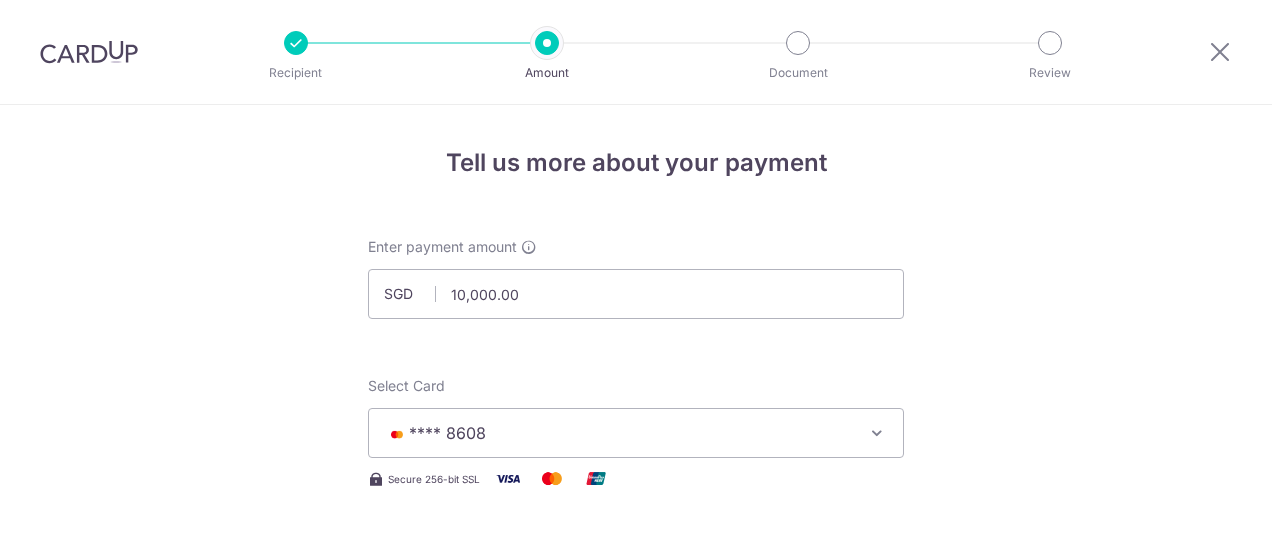 scroll, scrollTop: 0, scrollLeft: 0, axis: both 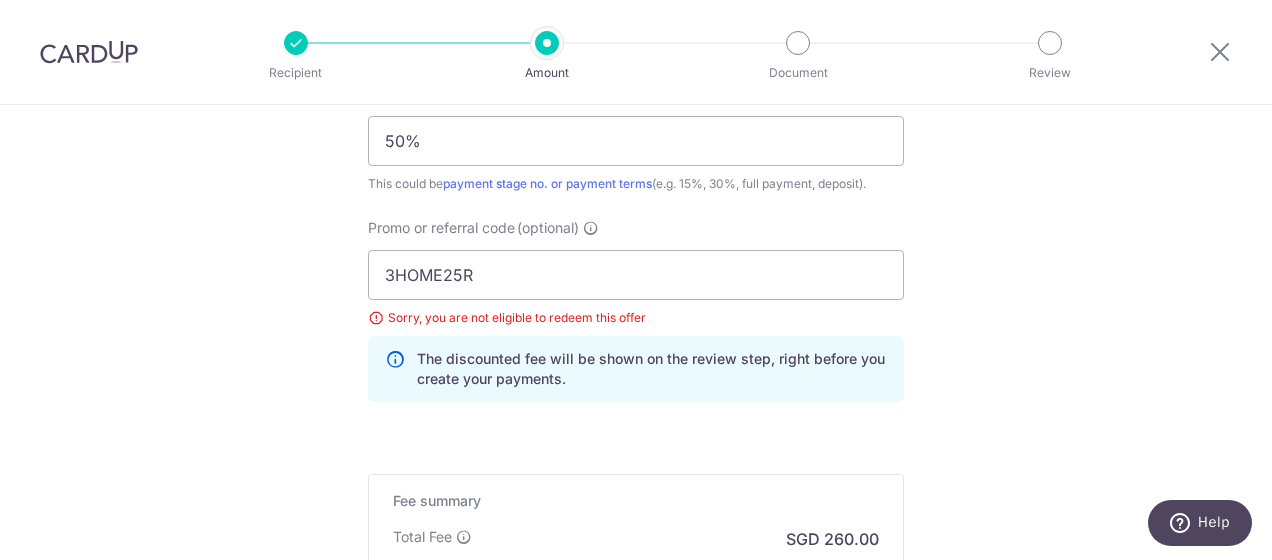 click on "Sorry, you are not eligible to redeem this offer" at bounding box center [636, 318] 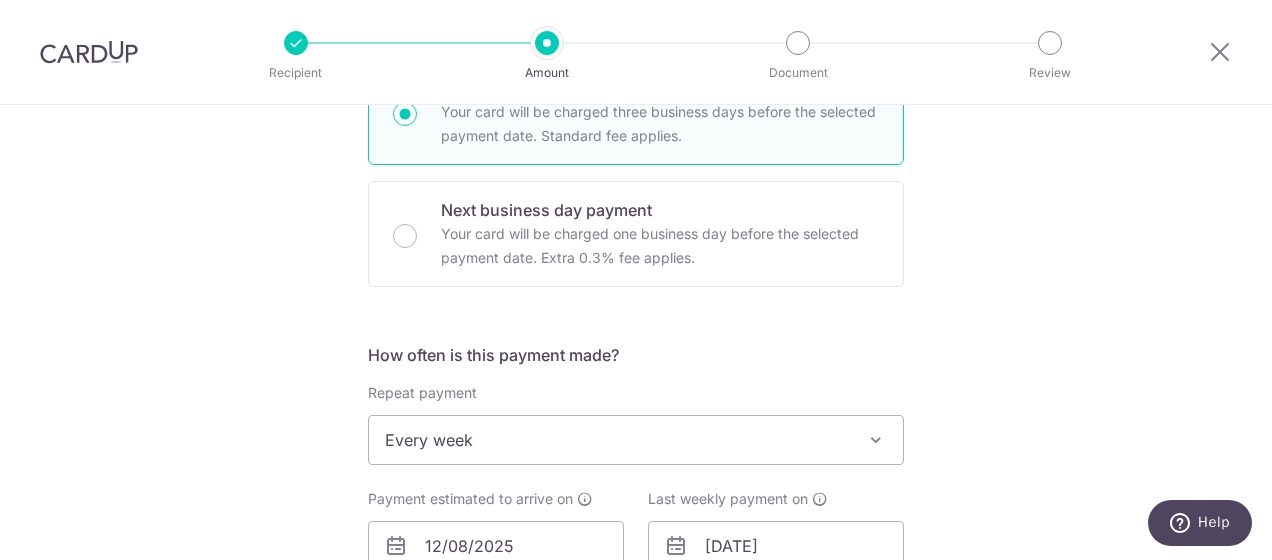 scroll, scrollTop: 634, scrollLeft: 0, axis: vertical 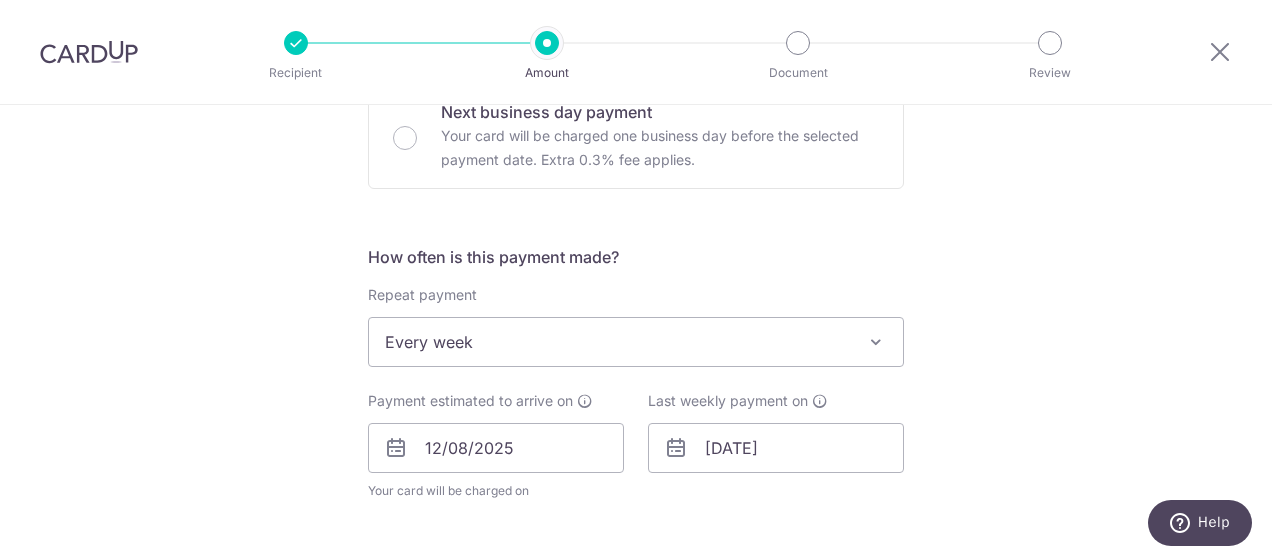 click on "Every week" at bounding box center (636, 342) 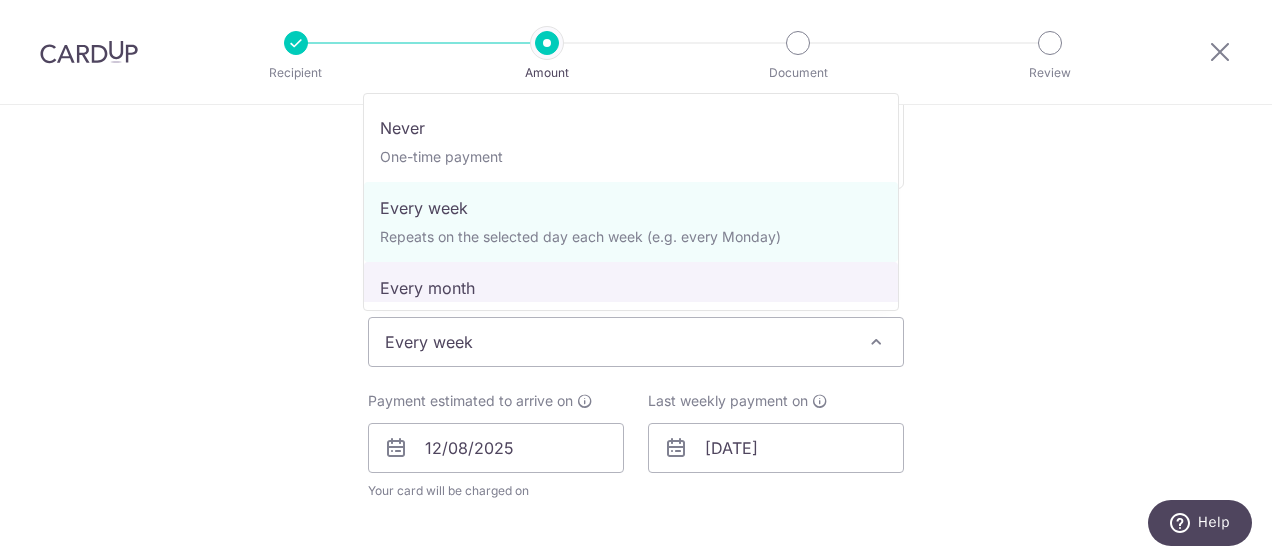 select on "3" 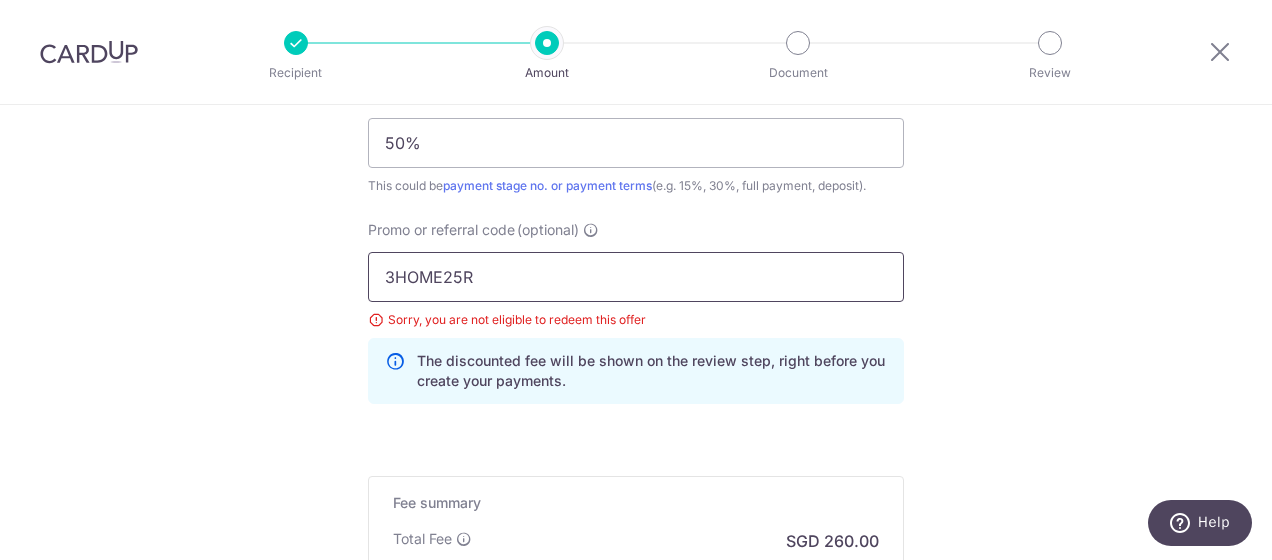 click on "3HOME25R" at bounding box center [636, 277] 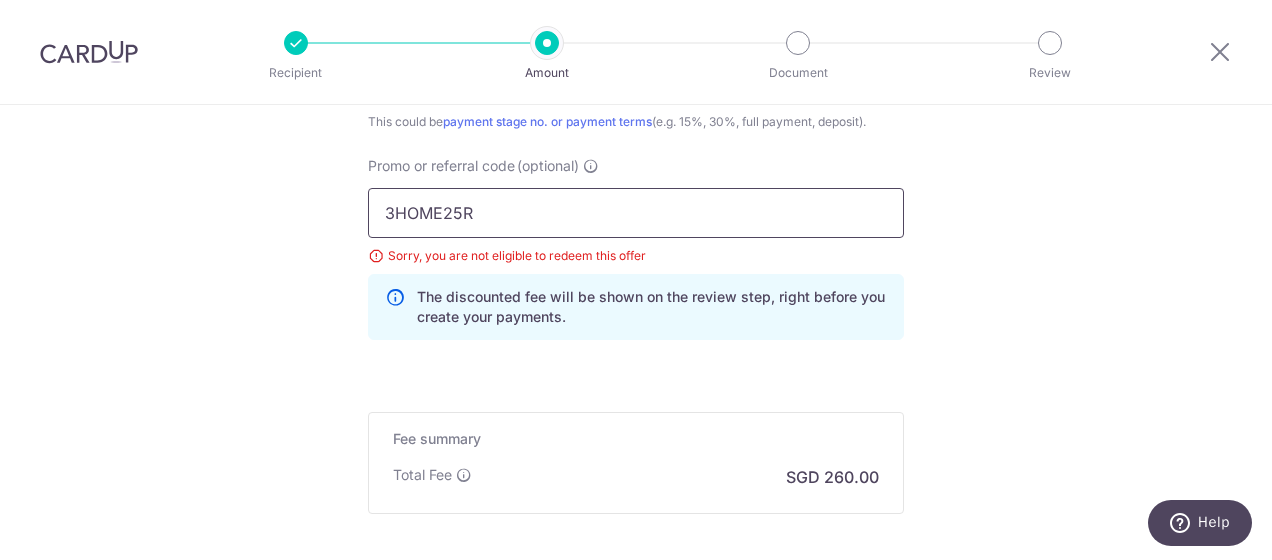 scroll, scrollTop: 1634, scrollLeft: 0, axis: vertical 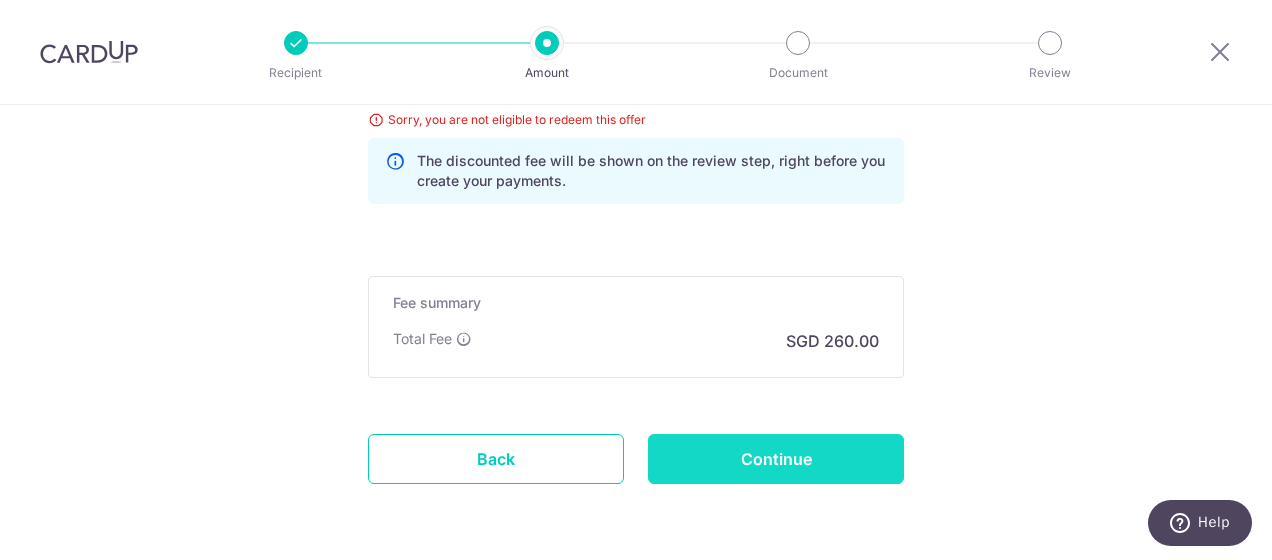 click on "Continue" at bounding box center (776, 459) 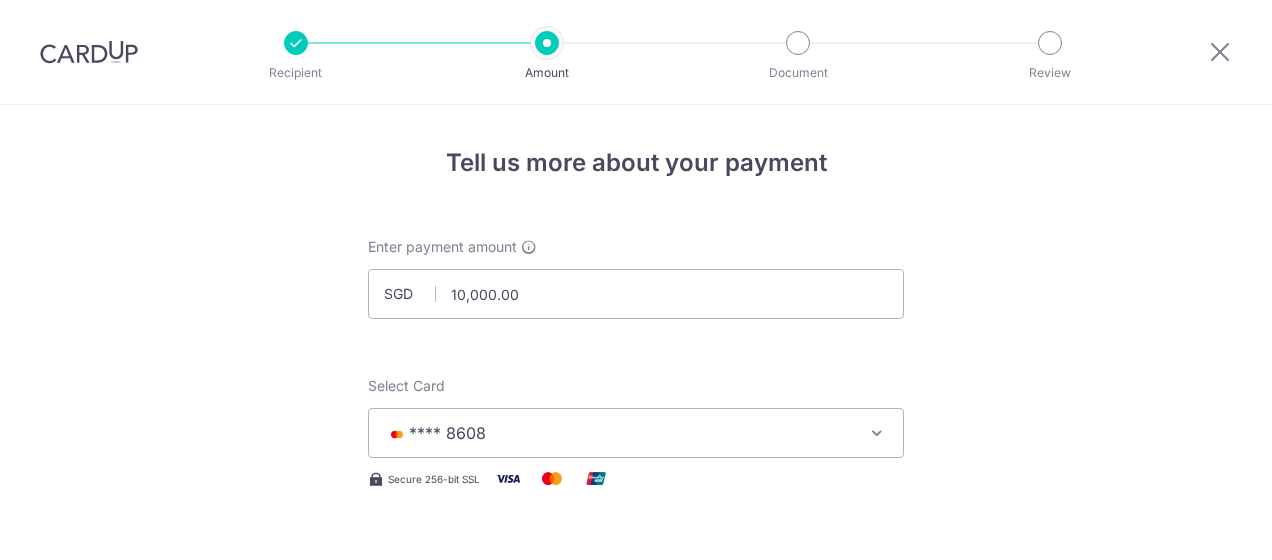 scroll, scrollTop: 0, scrollLeft: 0, axis: both 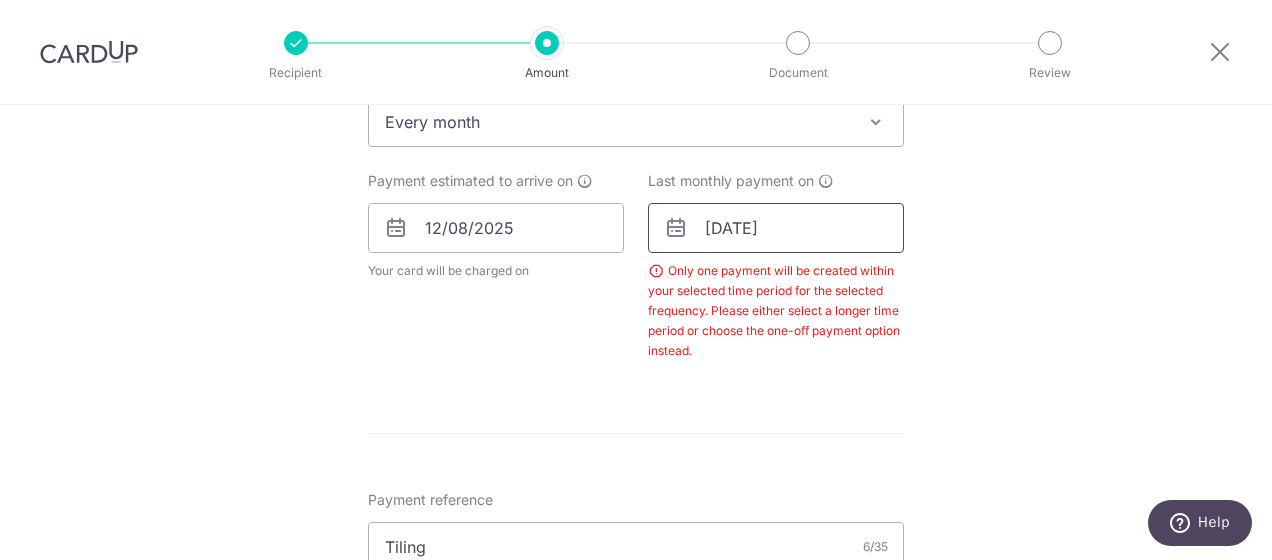 click on "[DATE]" at bounding box center (776, 228) 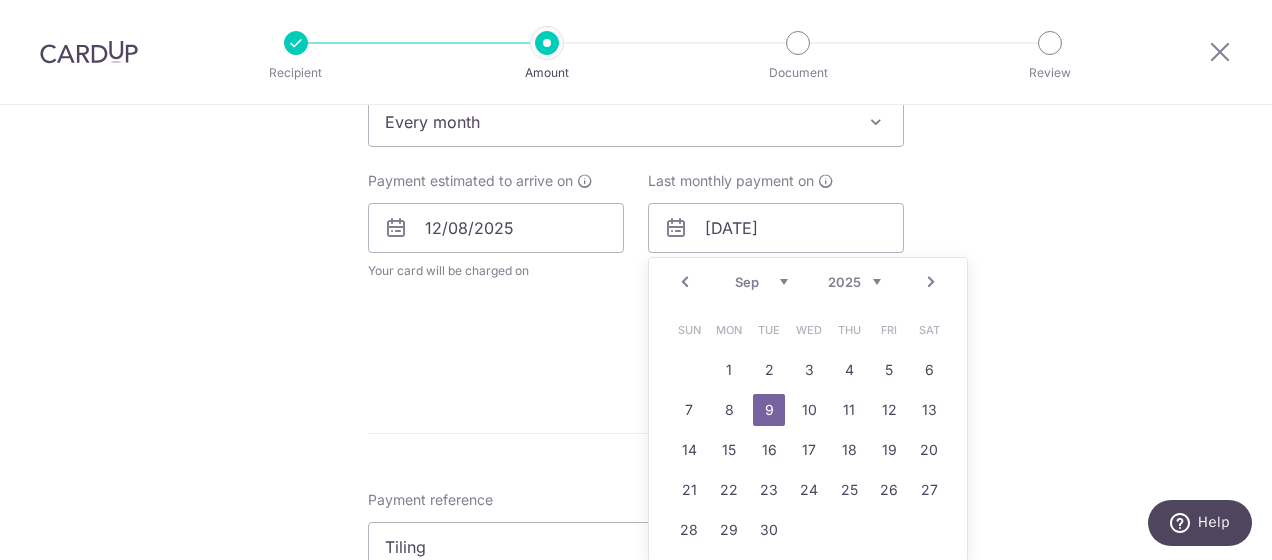 click on "Next" at bounding box center (931, 282) 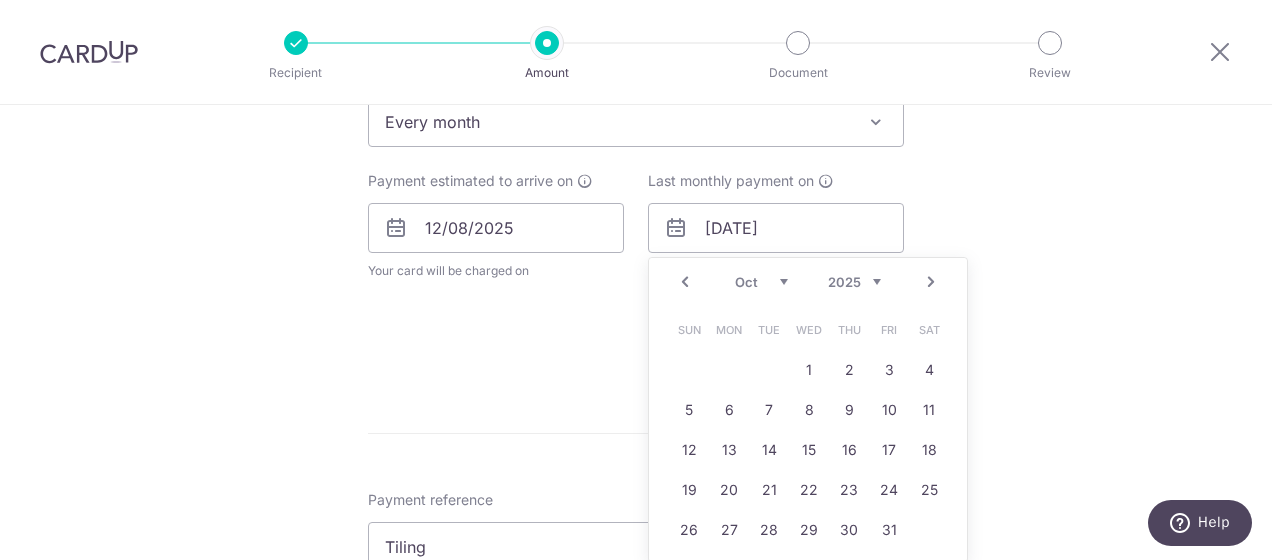 click on "Prev" at bounding box center [685, 282] 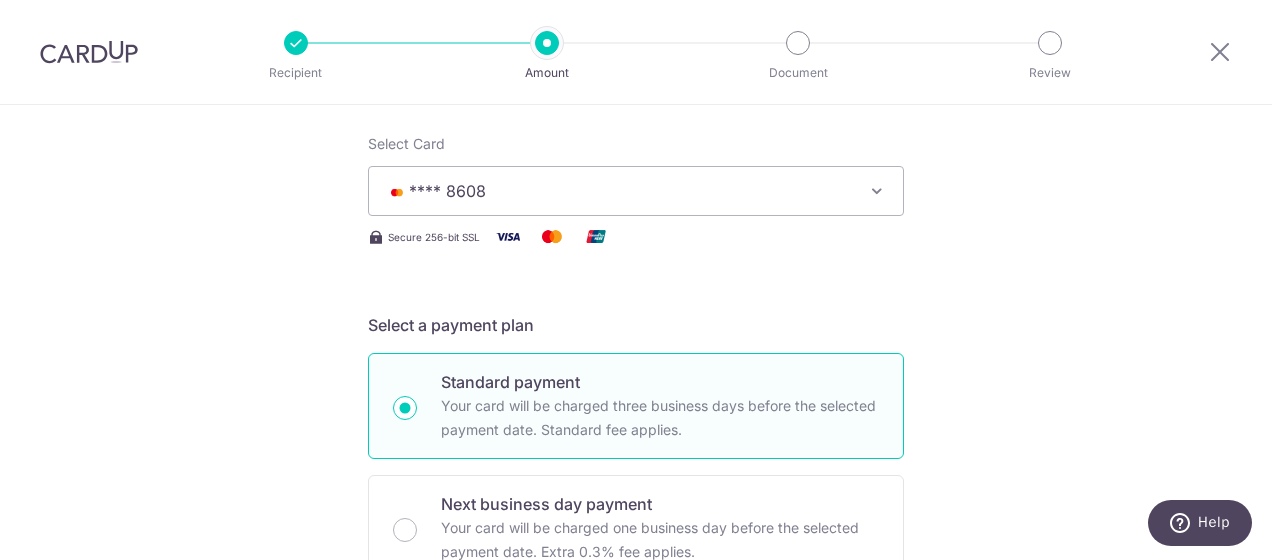 scroll, scrollTop: 154, scrollLeft: 0, axis: vertical 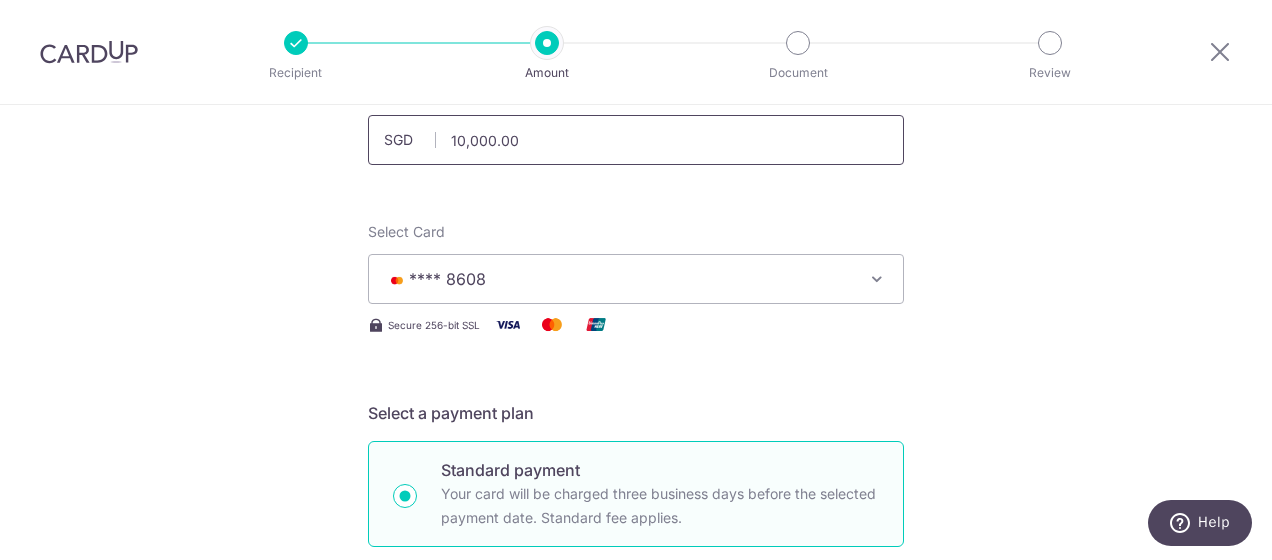 drag, startPoint x: 568, startPoint y: 133, endPoint x: 382, endPoint y: 132, distance: 186.00269 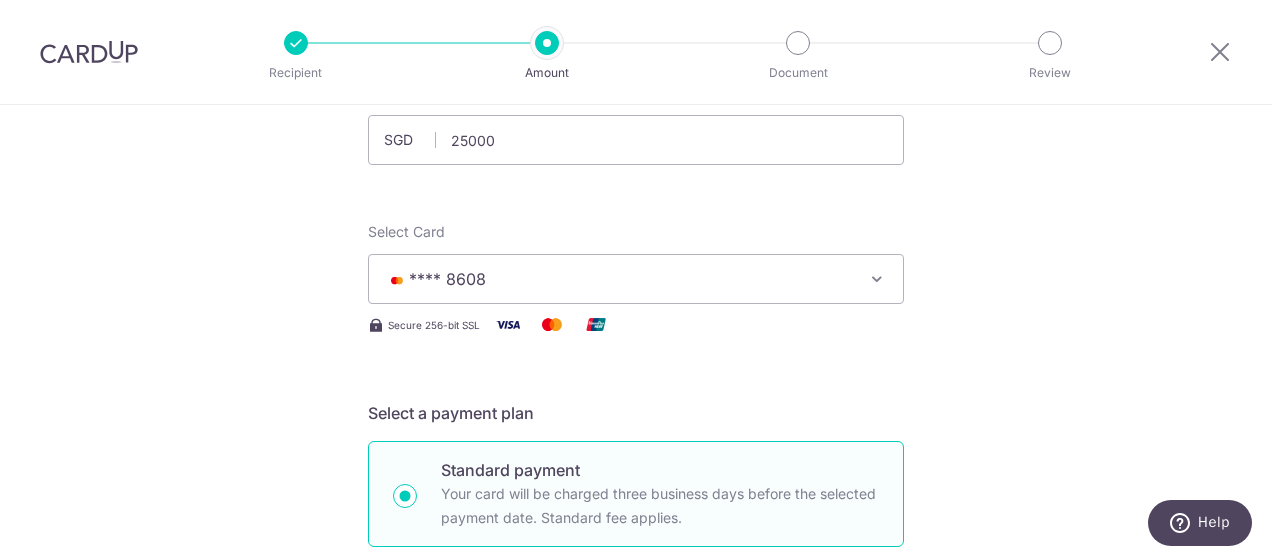 click on "Tell us more about your payment
Enter payment amount
SGD
25000
10000.00
Select Card
**** 8608
Add credit card
Your Cards
**** 1008
**** 8608
Secure 256-bit SSL
Text
New card details
Card
Secure 256-bit SSL" at bounding box center [636, 1007] 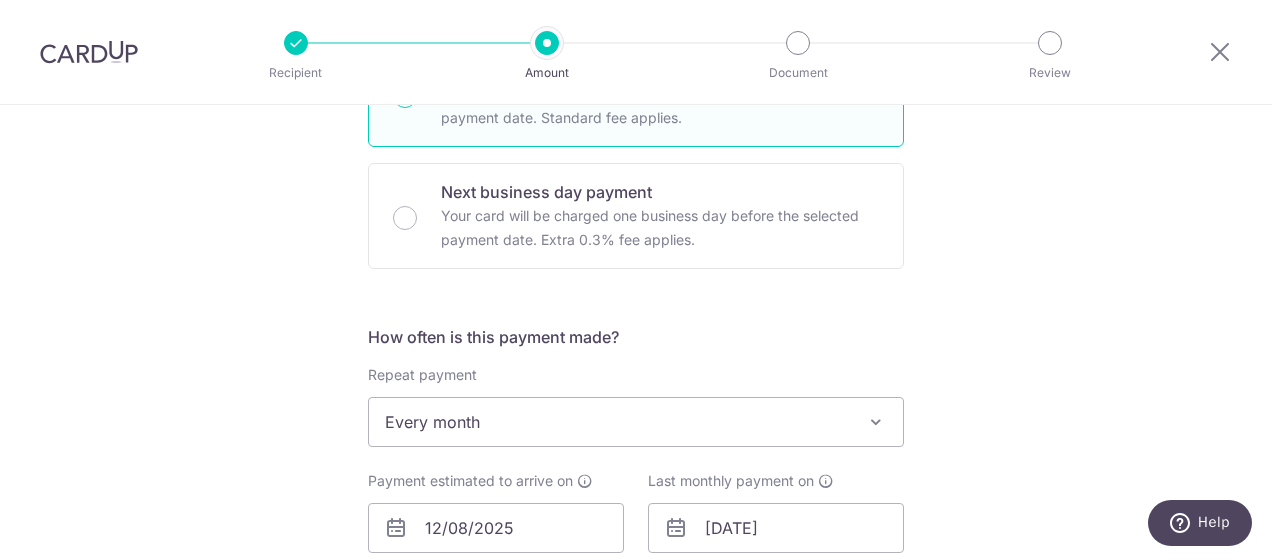 scroll, scrollTop: 754, scrollLeft: 0, axis: vertical 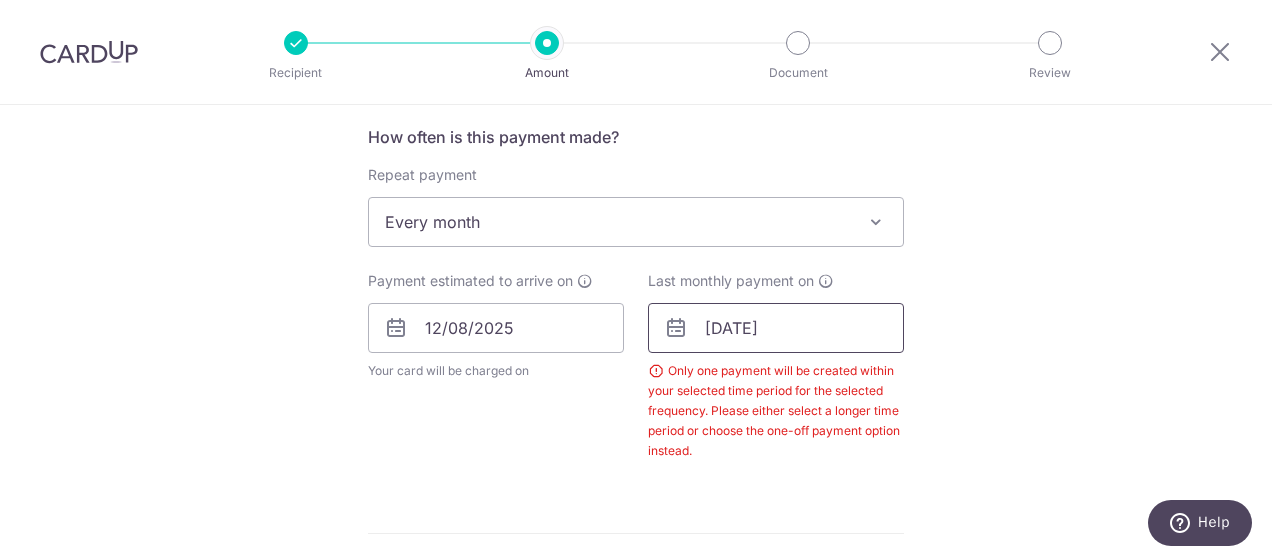 click on "[DATE]" at bounding box center (776, 328) 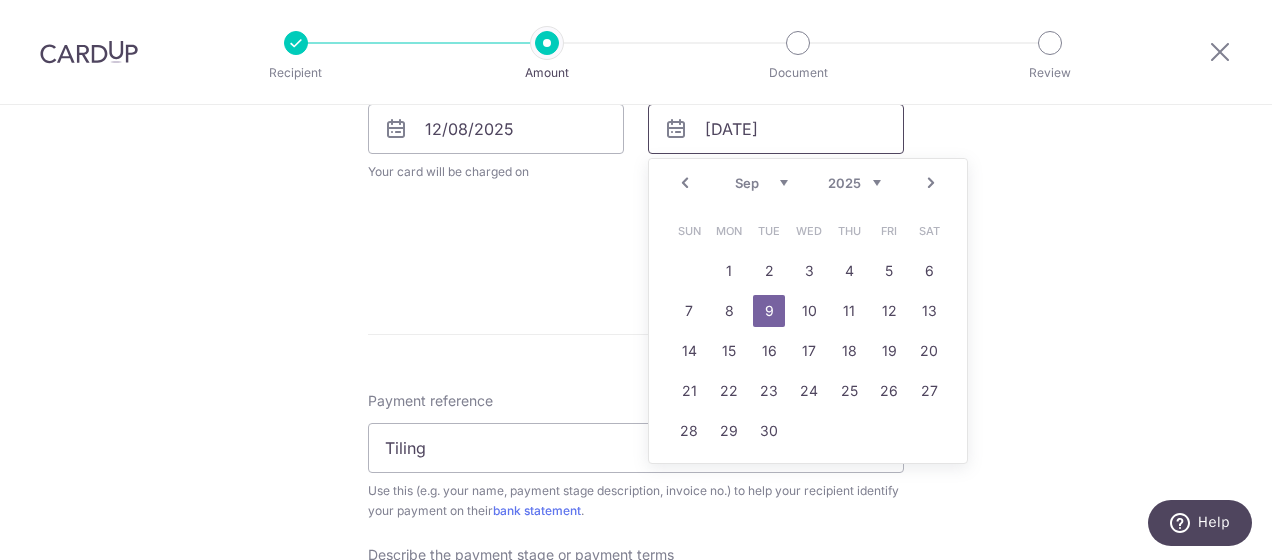 scroll, scrollTop: 954, scrollLeft: 0, axis: vertical 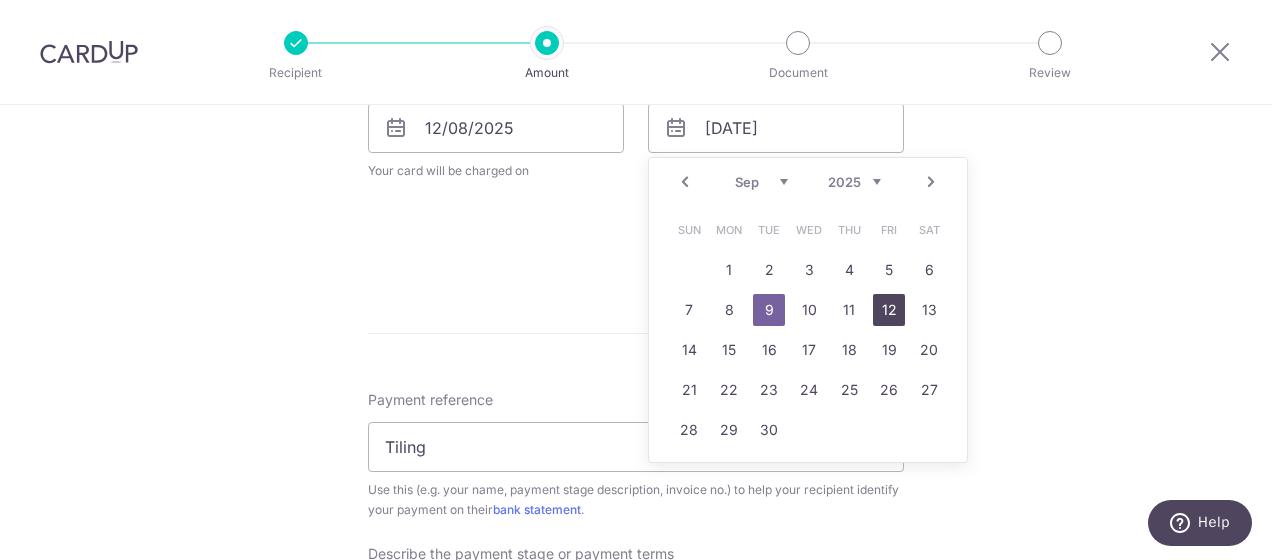 click on "12" at bounding box center (889, 310) 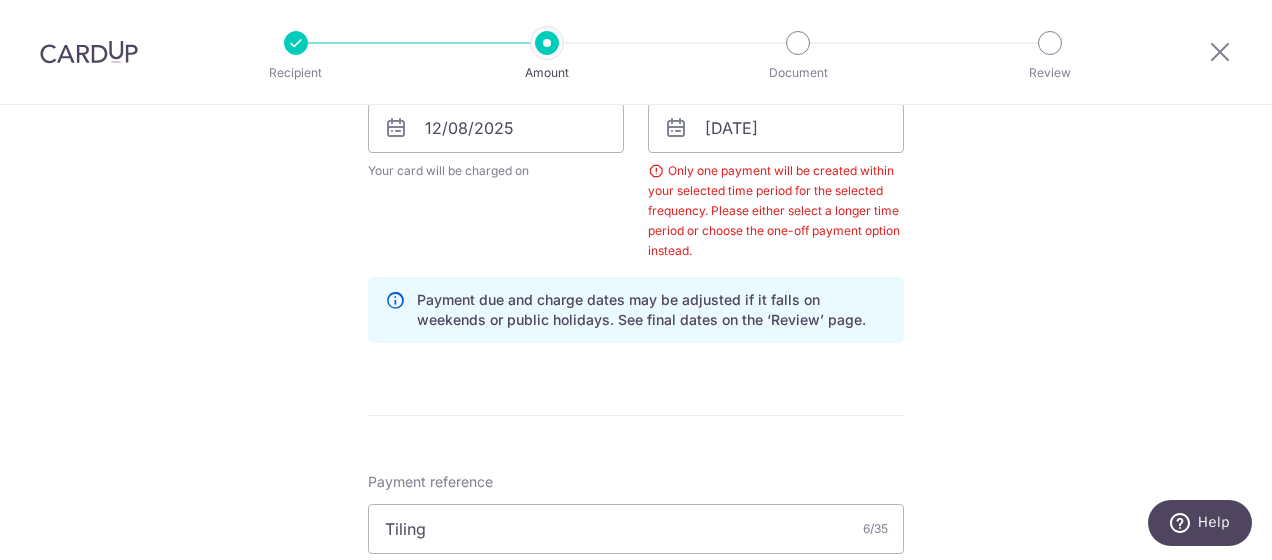 scroll, scrollTop: 854, scrollLeft: 0, axis: vertical 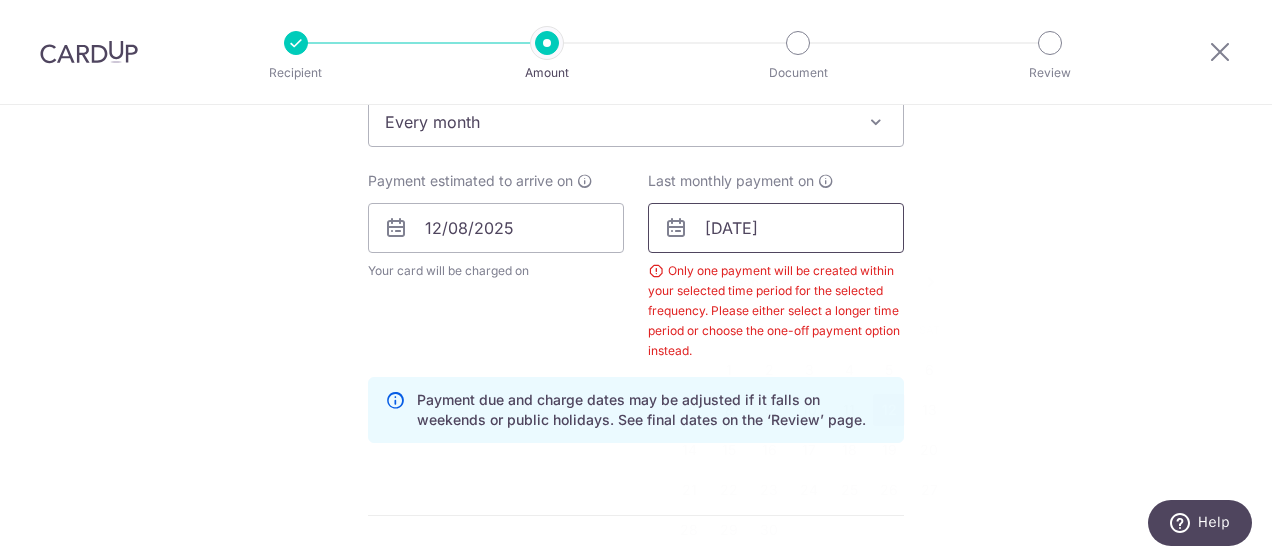 click on "12/09/2025" at bounding box center [776, 228] 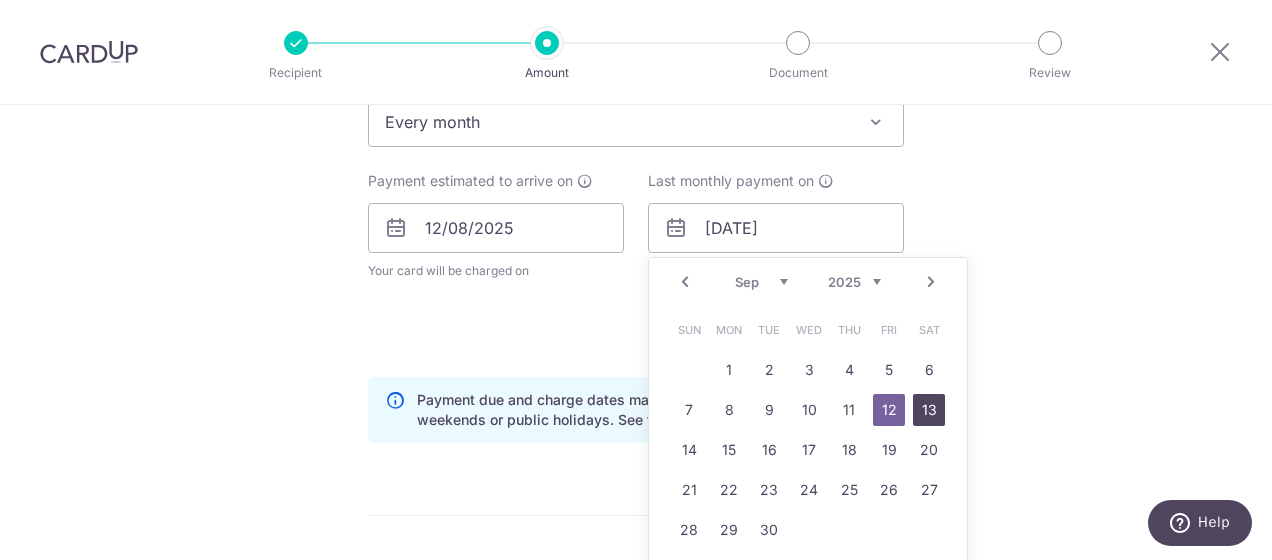 click on "13" at bounding box center [929, 410] 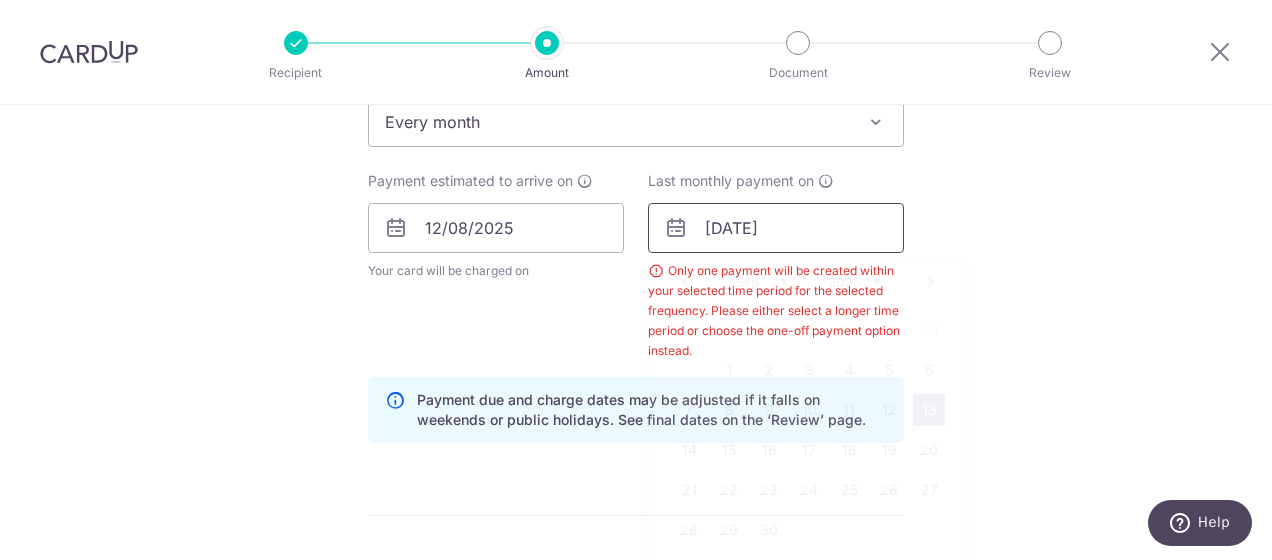 click on "13/09/2025" at bounding box center (776, 228) 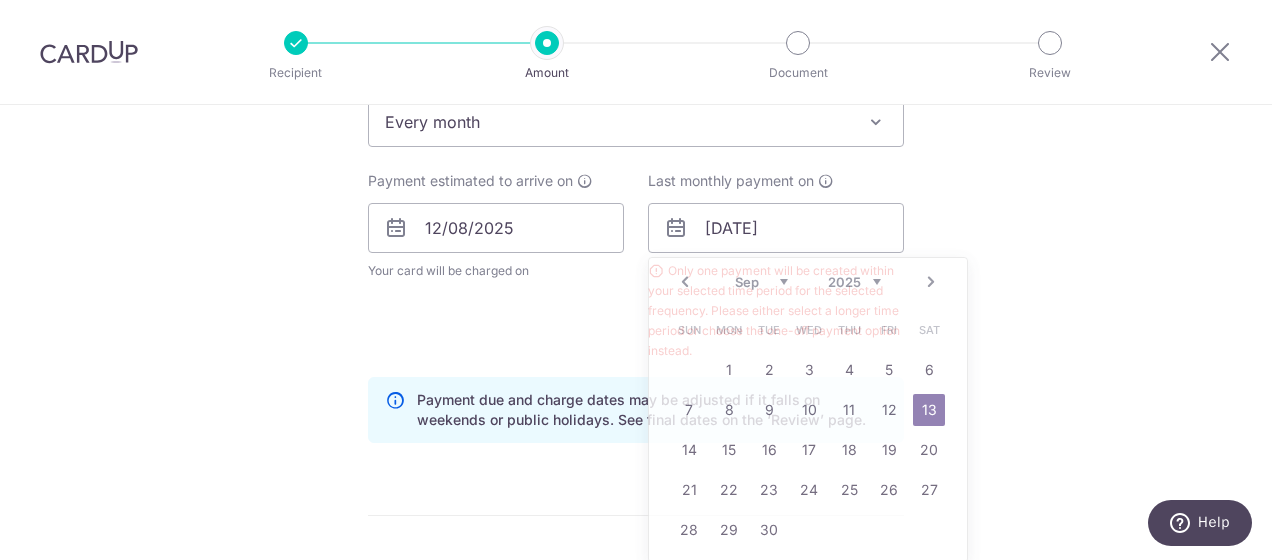 drag, startPoint x: 1154, startPoint y: 256, endPoint x: 1092, endPoint y: 260, distance: 62.1289 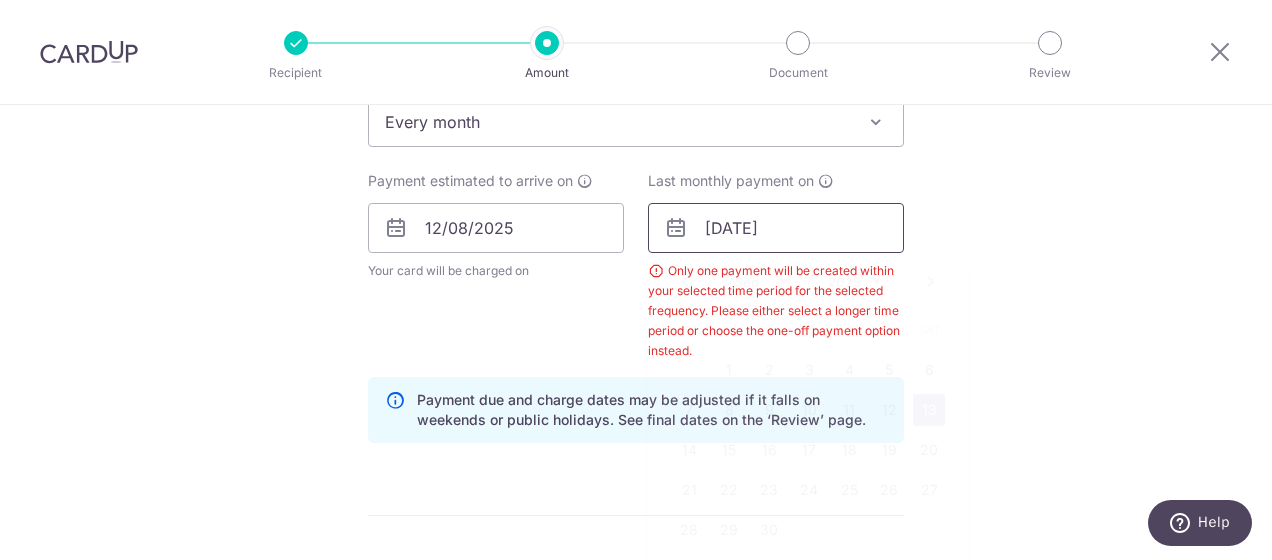 click on "13/09/2025" at bounding box center (776, 228) 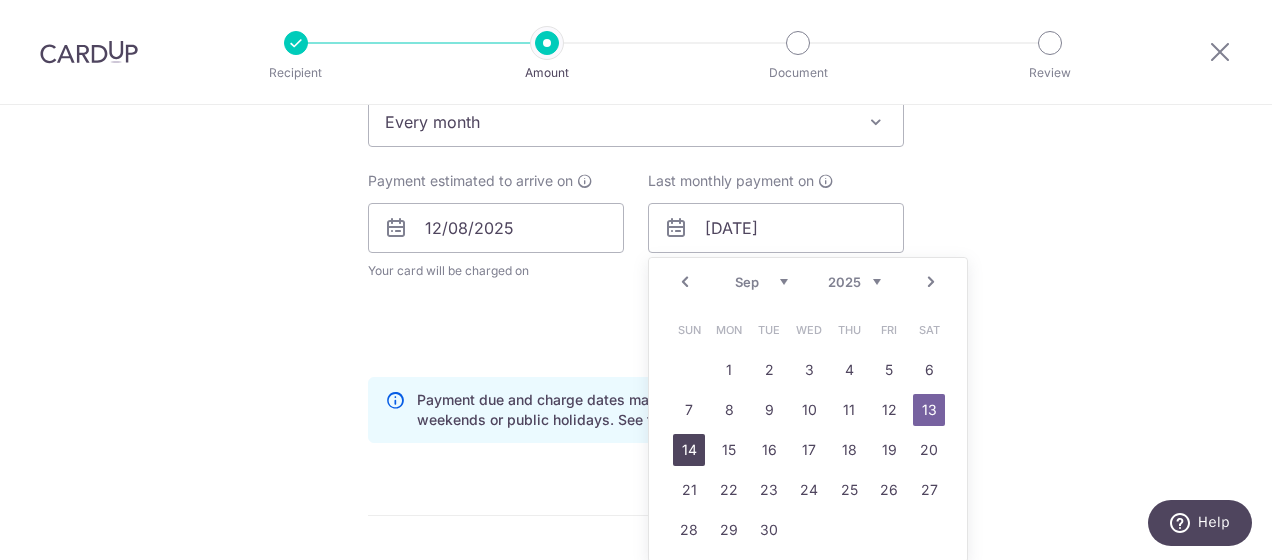 click on "14" at bounding box center (689, 450) 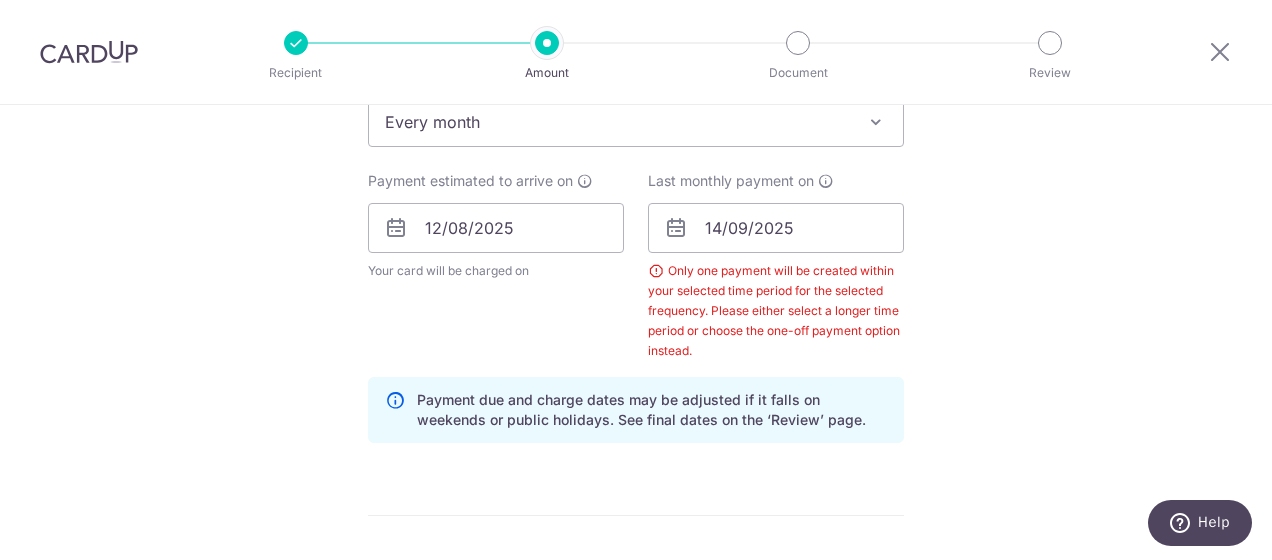 click on "Tell us more about your payment
Enter payment amount
SGD
25,000.00
25000.00
Select Card
**** 8608
Add credit card
Your Cards
**** 1008
**** 8608
Secure 256-bit SSL
Text
New card details
Card
Secure 256-bit SSL" at bounding box center (636, 348) 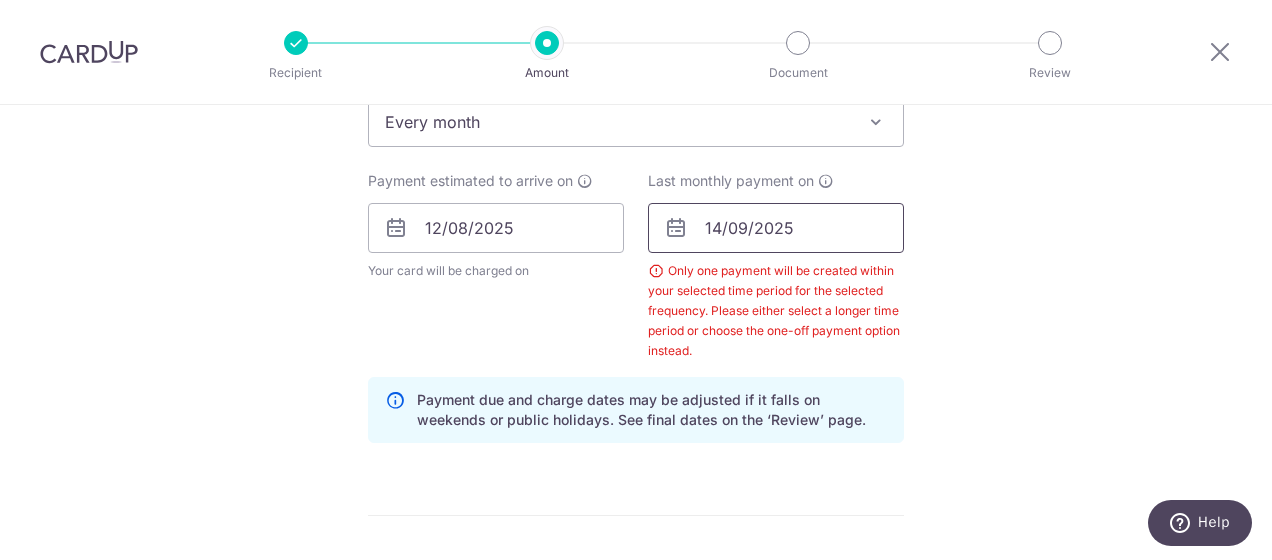click on "14/09/2025" at bounding box center (776, 228) 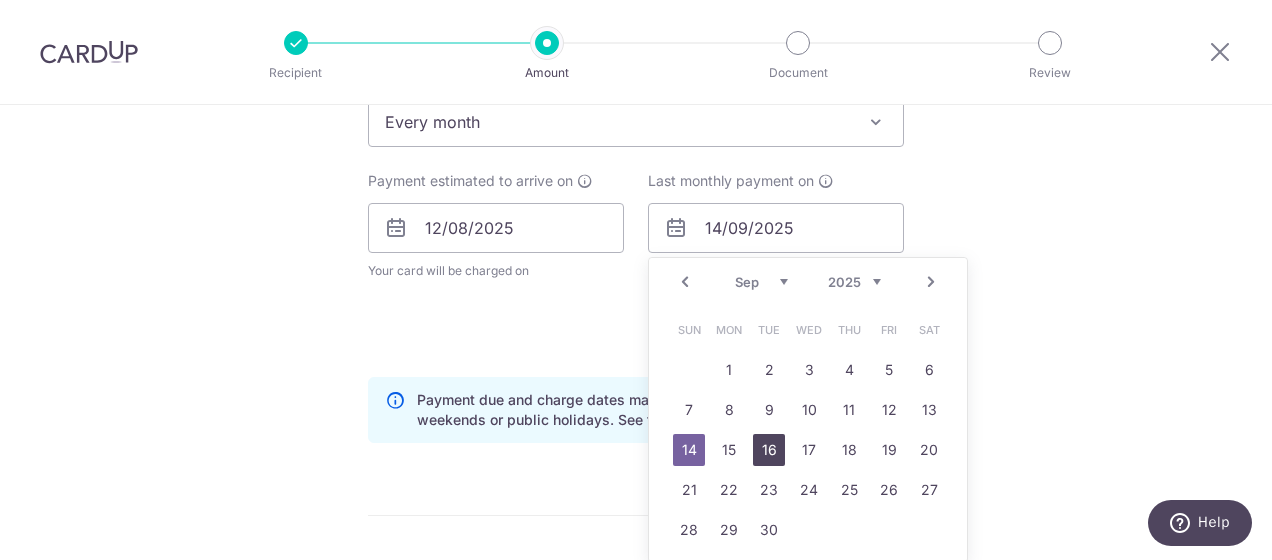 click on "16" at bounding box center [769, 450] 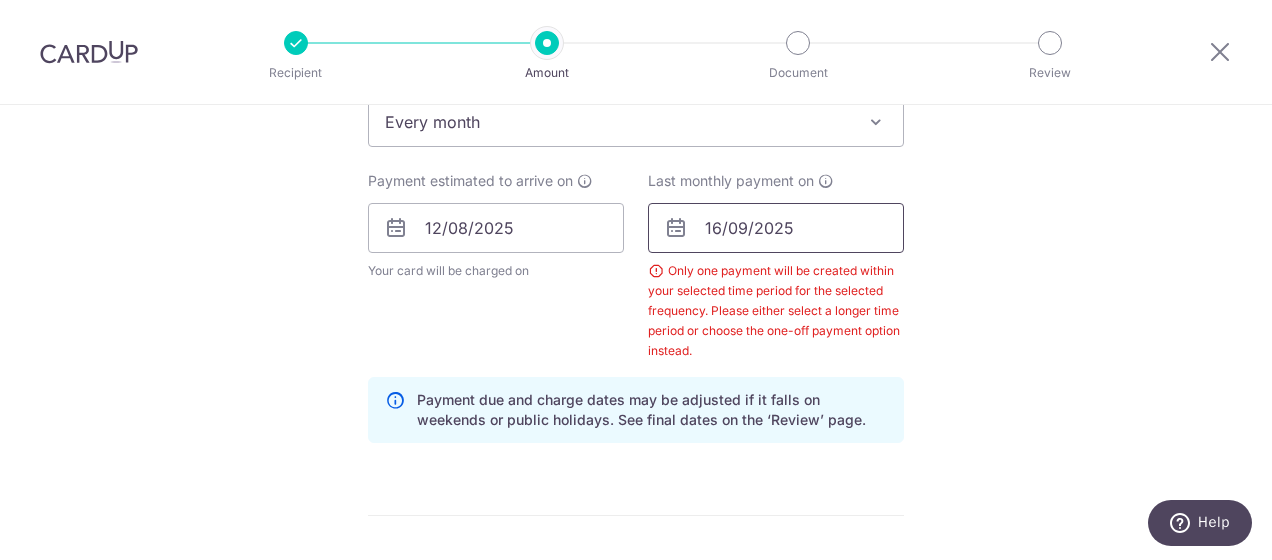 click on "16/09/2025" at bounding box center (776, 228) 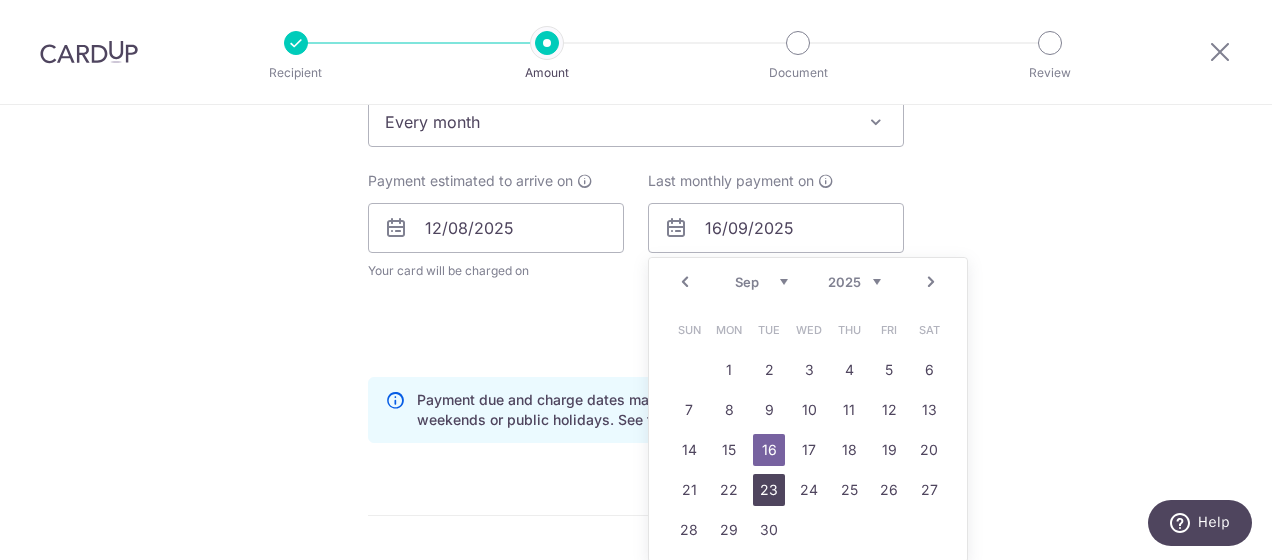 click on "23" at bounding box center (769, 490) 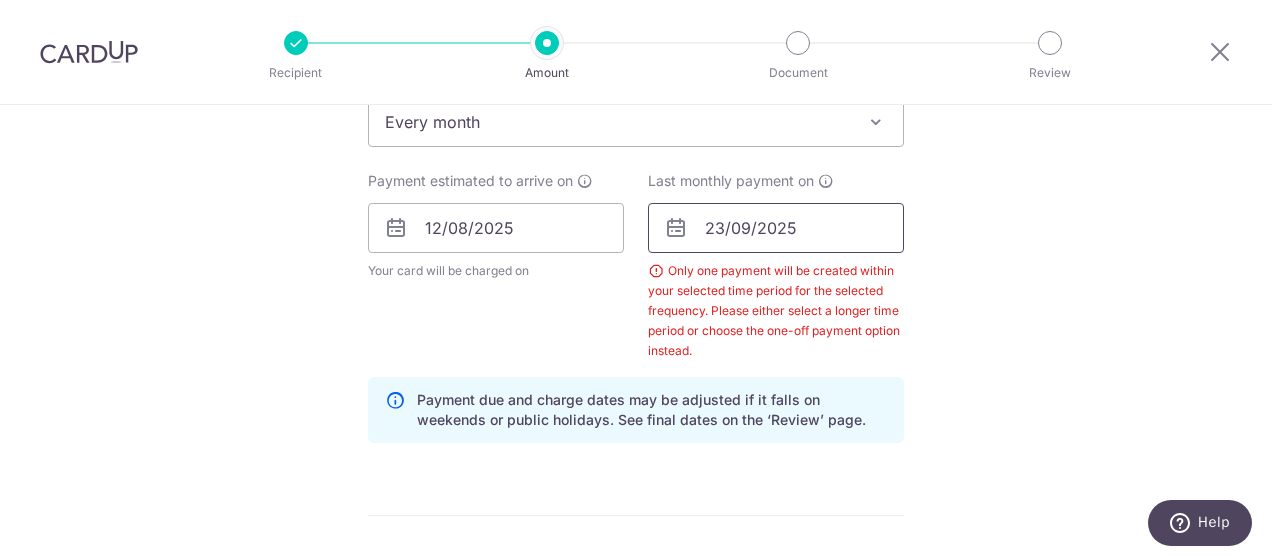 click on "23/09/2025" at bounding box center [776, 228] 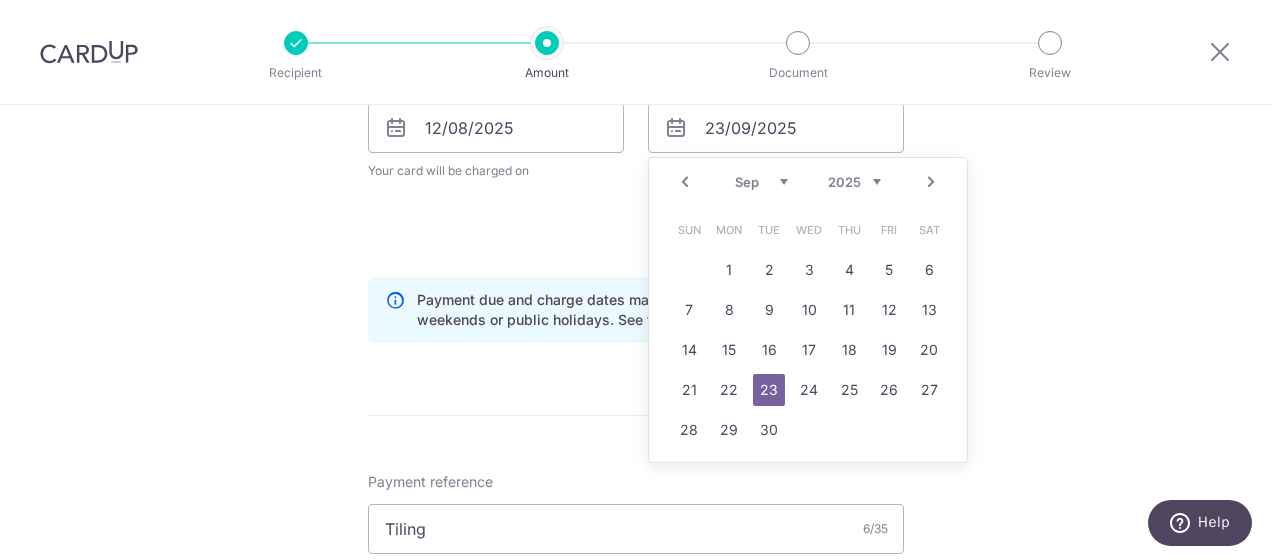 click on "Next" at bounding box center (931, 182) 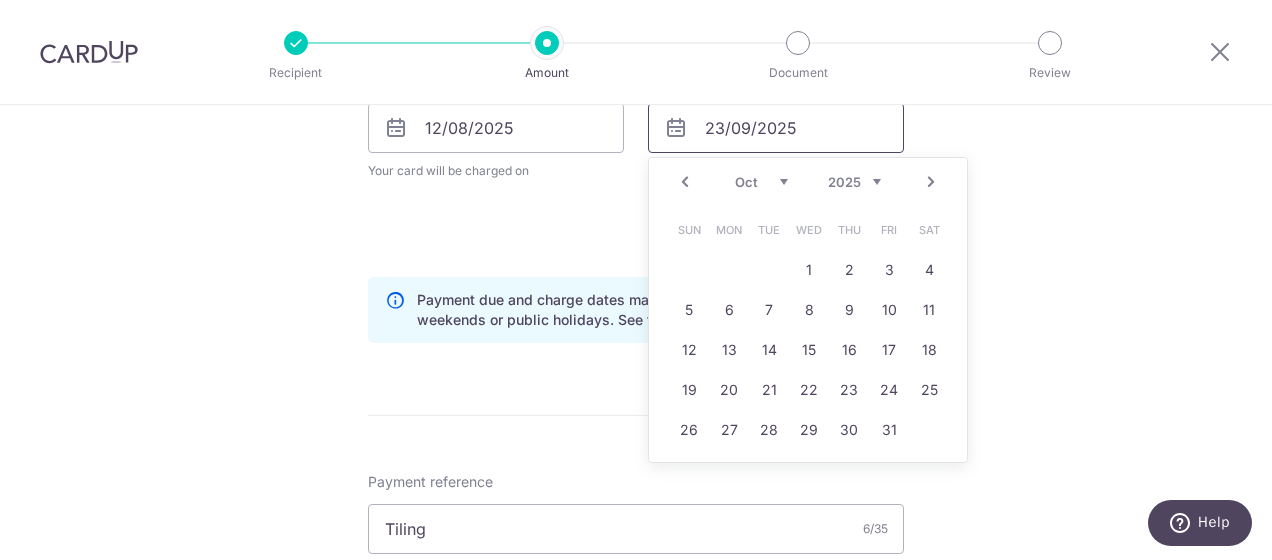 scroll, scrollTop: 950, scrollLeft: 0, axis: vertical 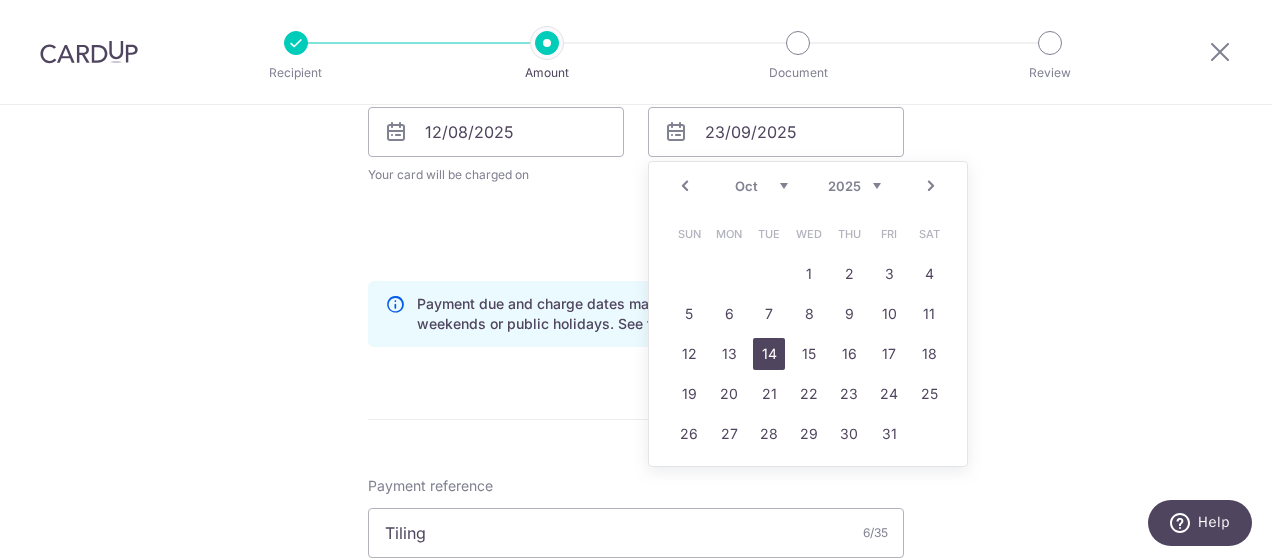 click on "14" at bounding box center (769, 354) 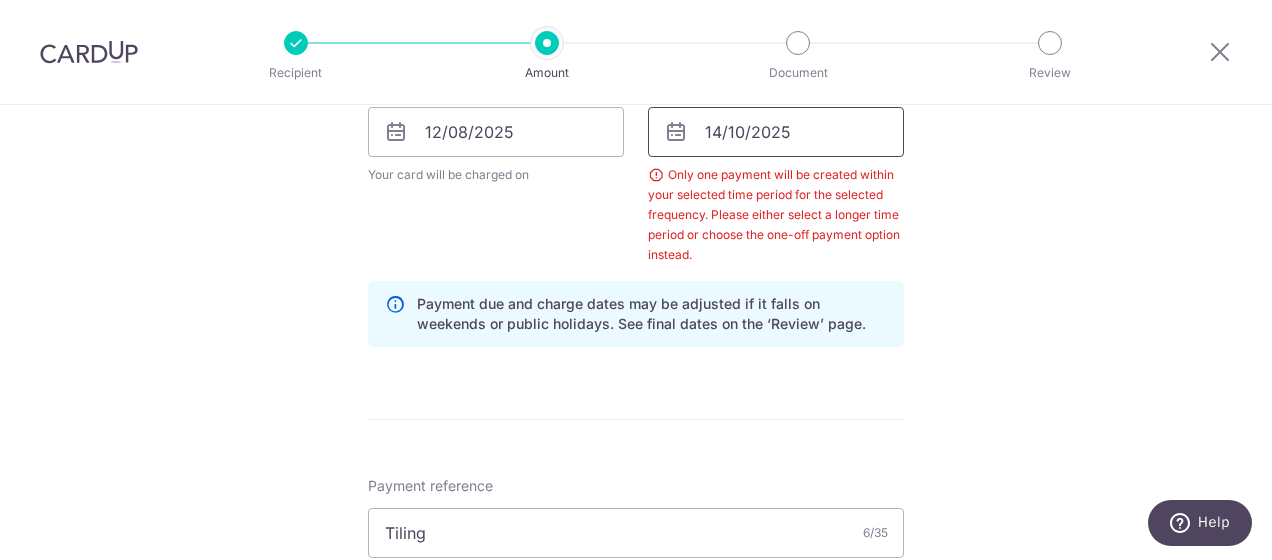 click on "14/10/2025" at bounding box center (776, 132) 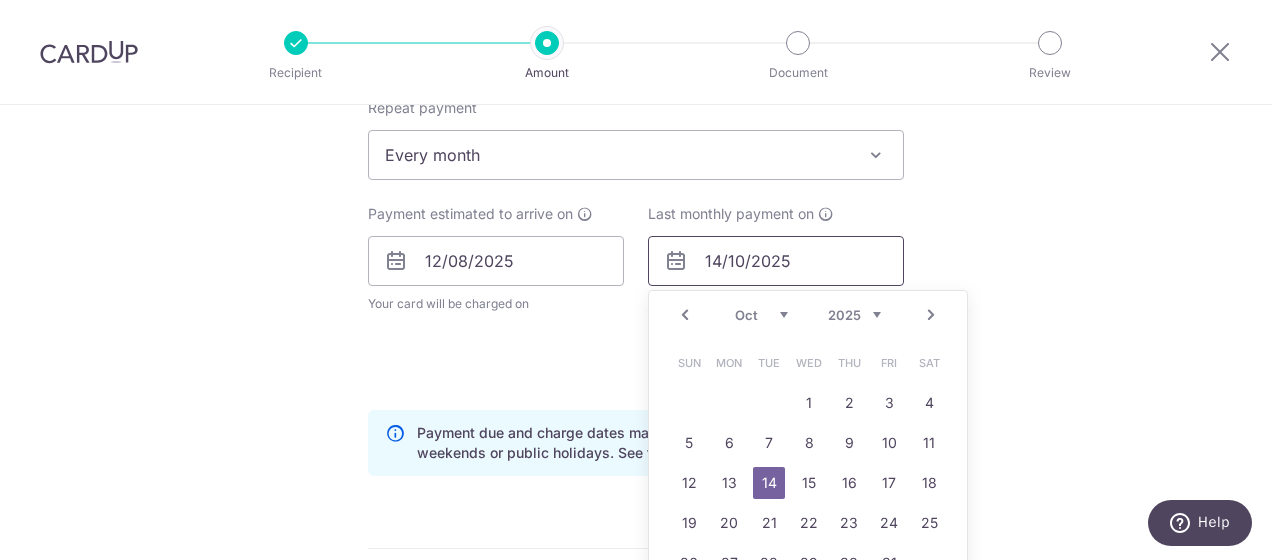 scroll, scrollTop: 850, scrollLeft: 0, axis: vertical 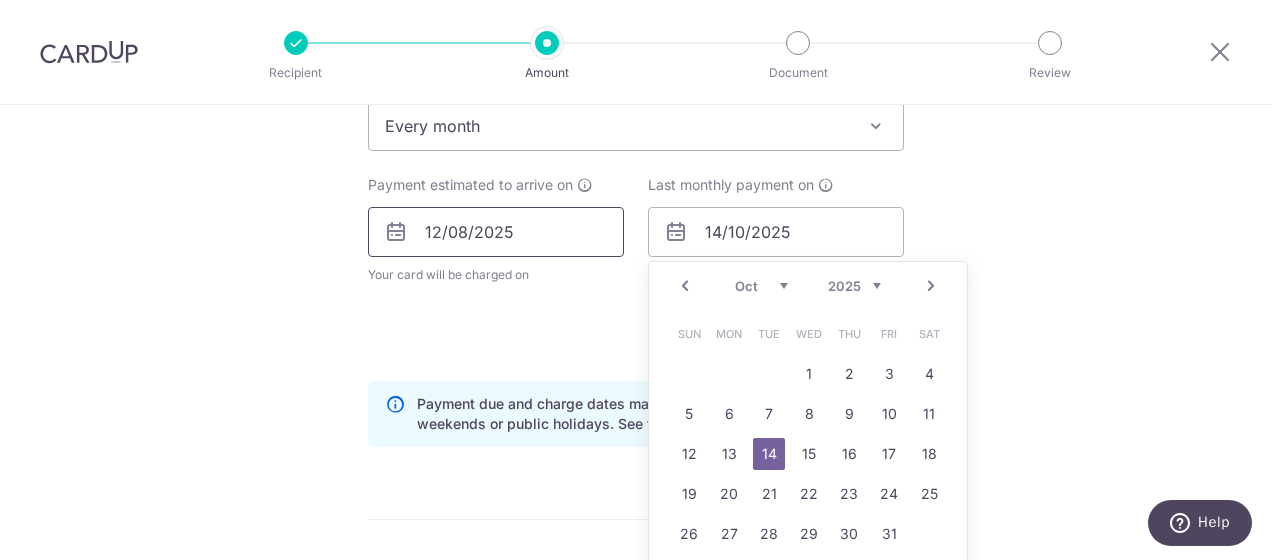 click on "12/08/2025" at bounding box center (496, 232) 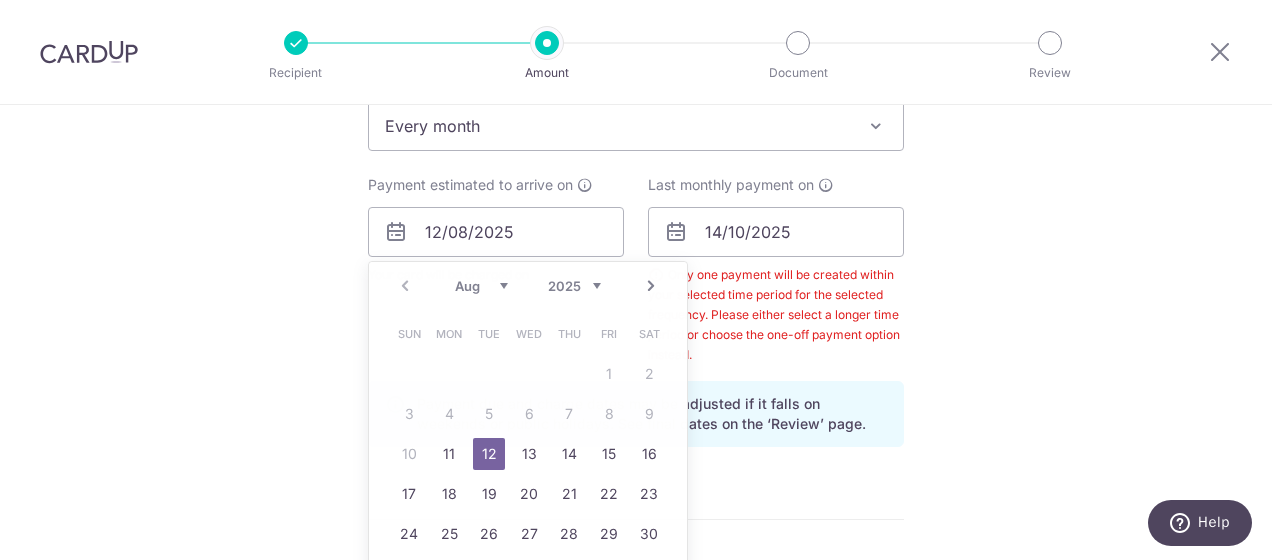 drag, startPoint x: 1086, startPoint y: 268, endPoint x: 908, endPoint y: 266, distance: 178.01123 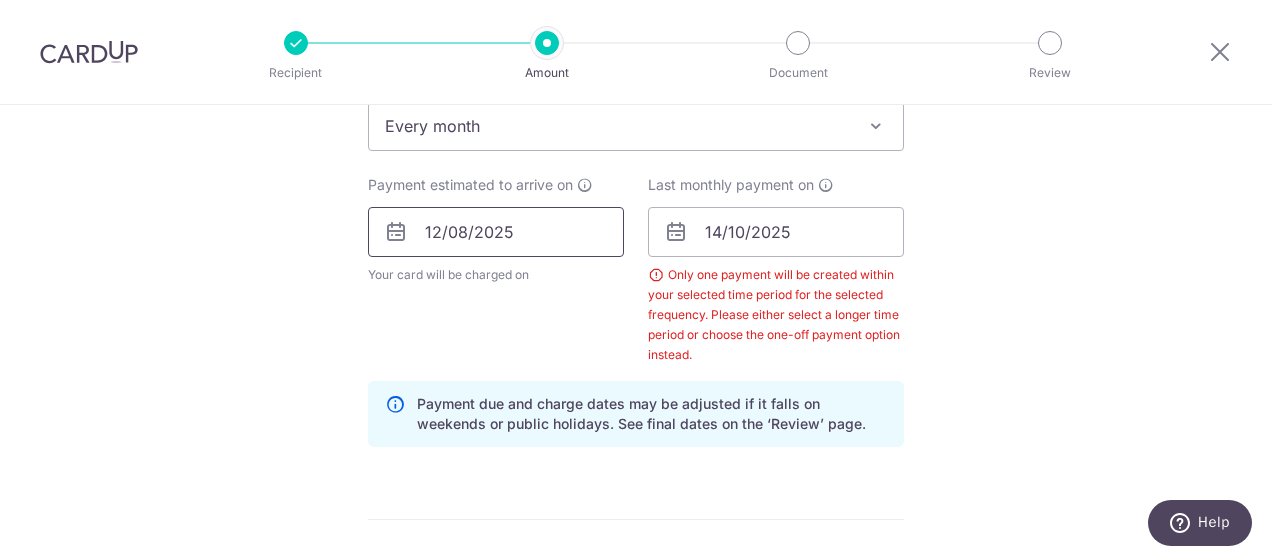 click on "12/08/2025" at bounding box center [496, 232] 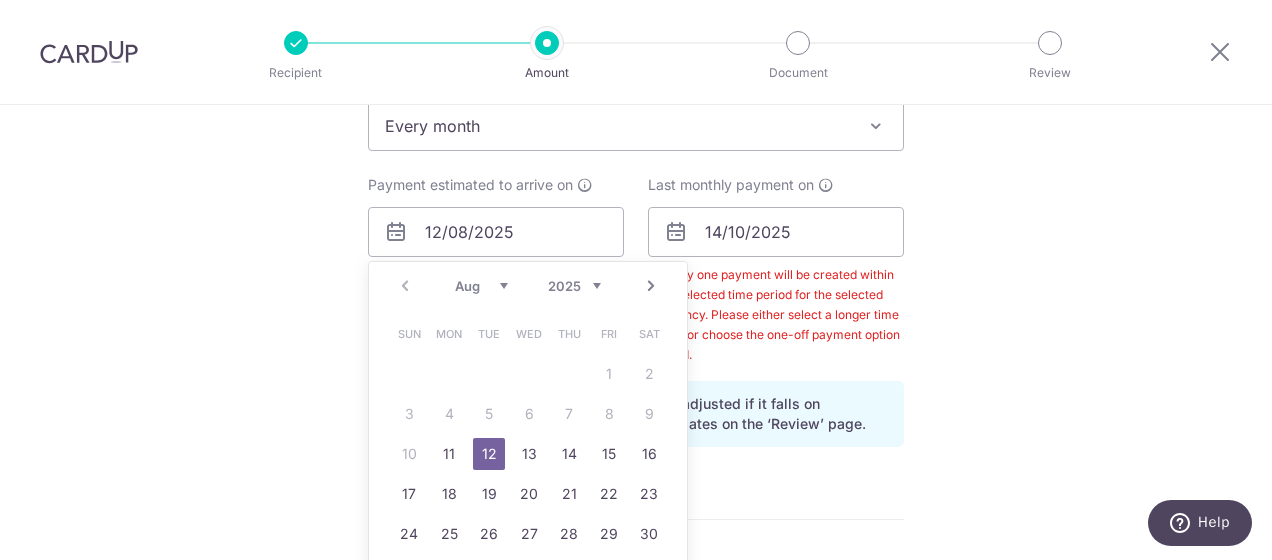 click on "13" at bounding box center [529, 454] 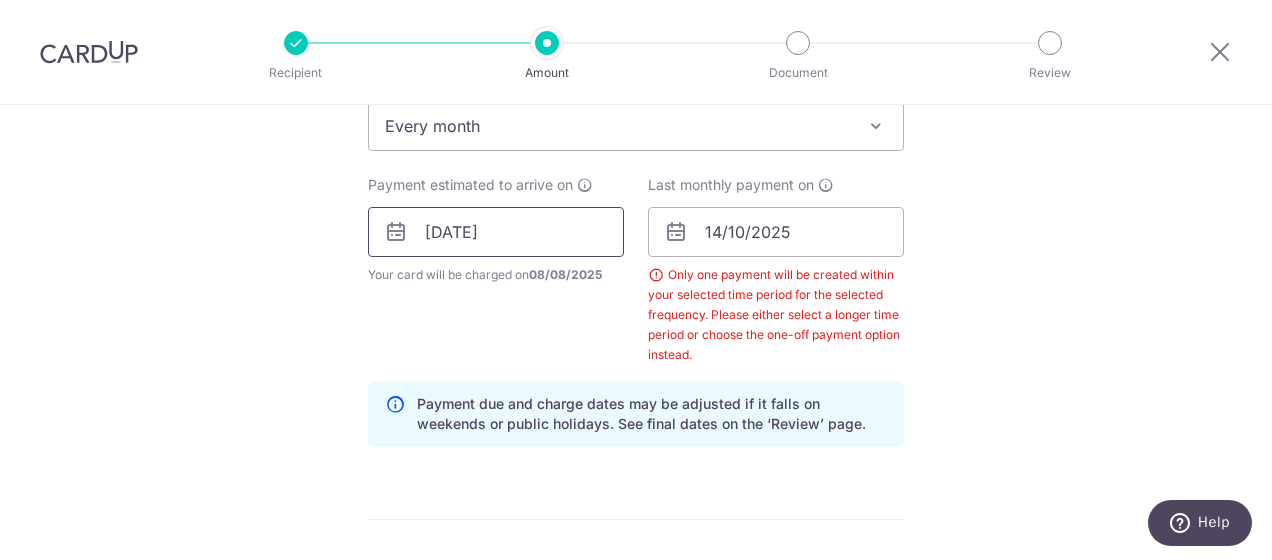 click on "13/08/2025" at bounding box center (496, 232) 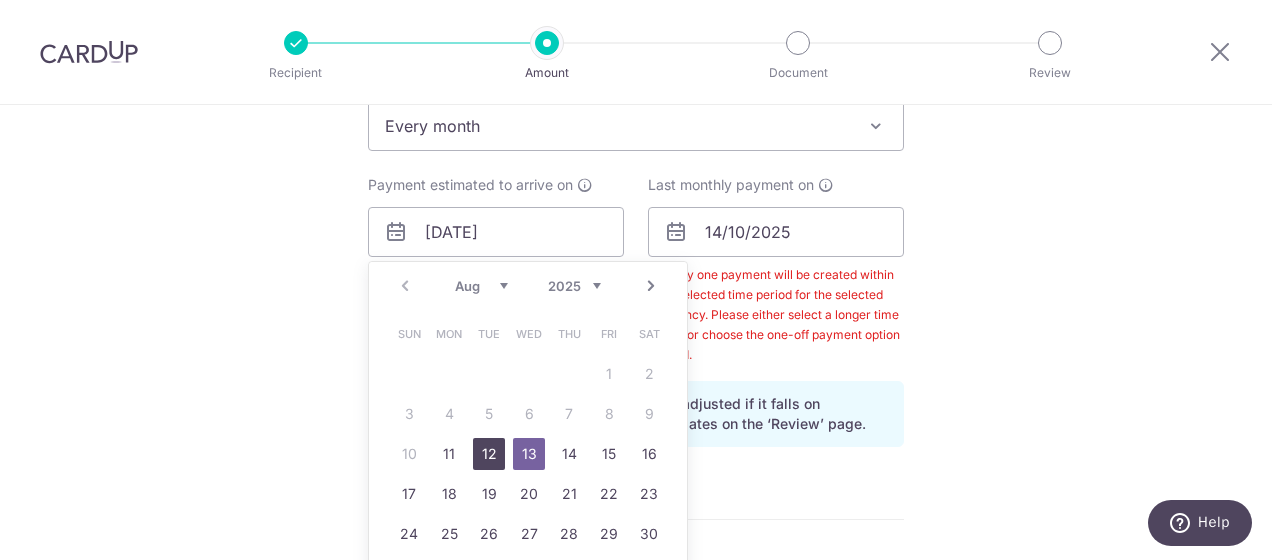 click on "12" at bounding box center (489, 454) 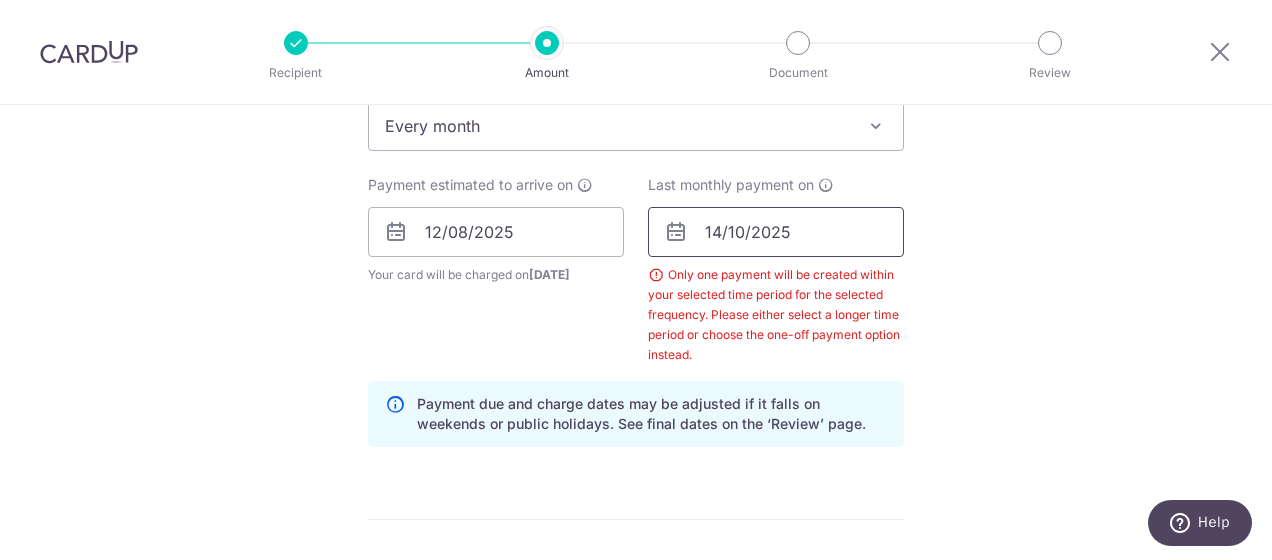 click on "14/10/2025" at bounding box center (776, 232) 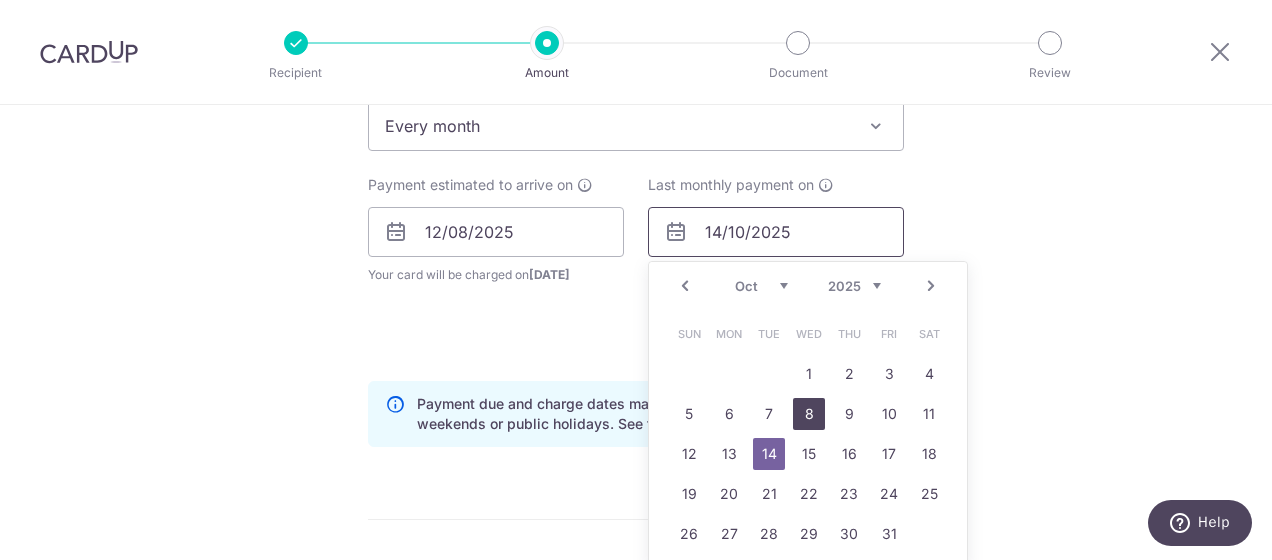 scroll, scrollTop: 950, scrollLeft: 0, axis: vertical 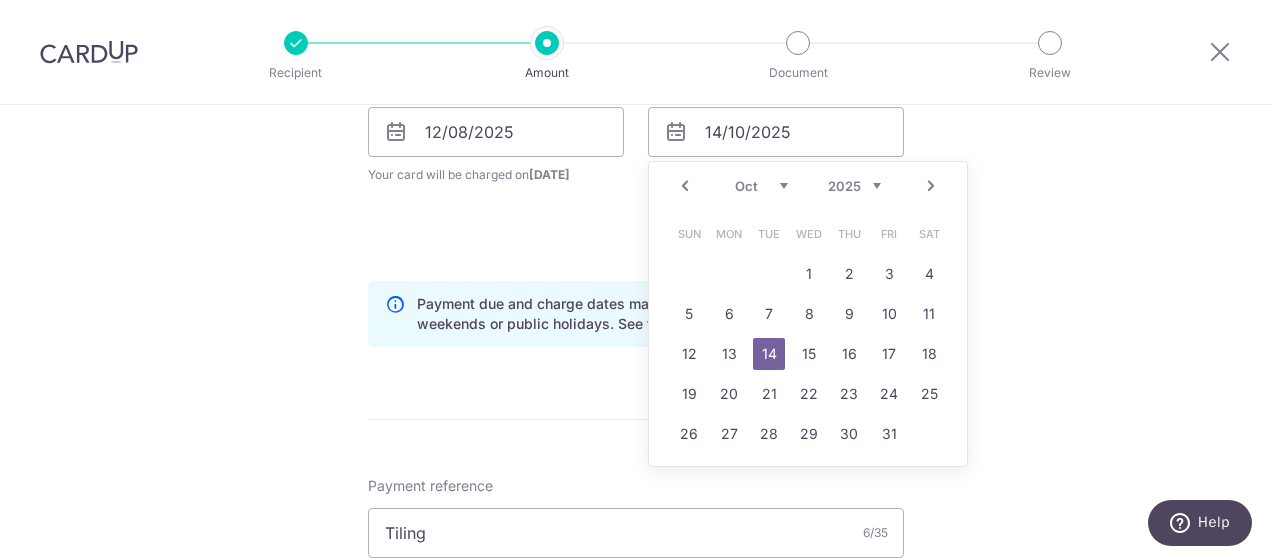 click on "Next" at bounding box center [931, 186] 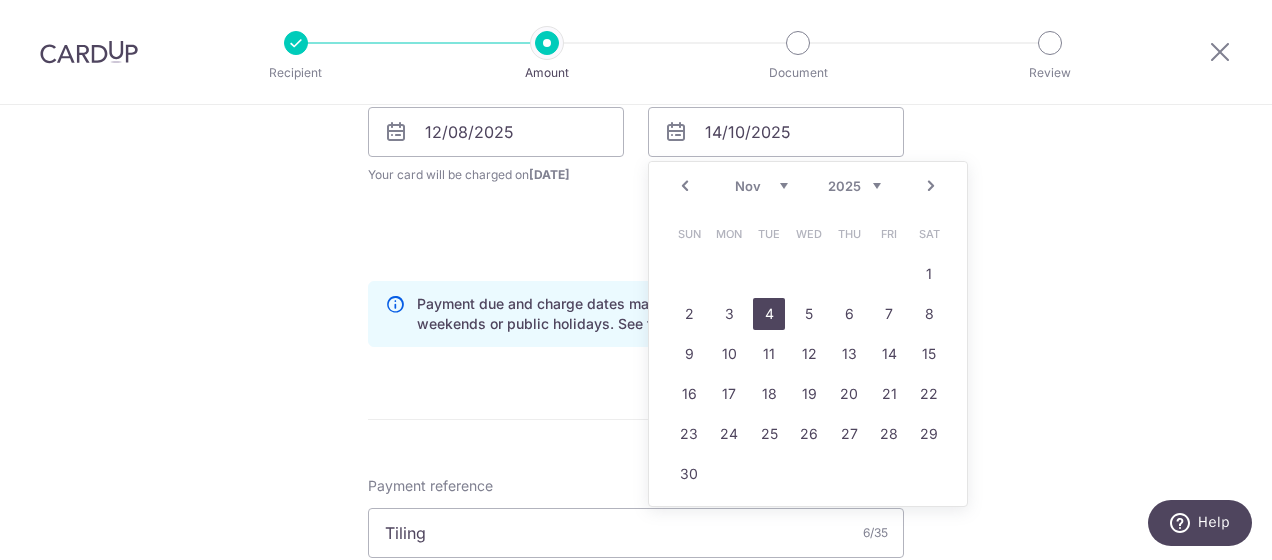 click on "4" at bounding box center [769, 314] 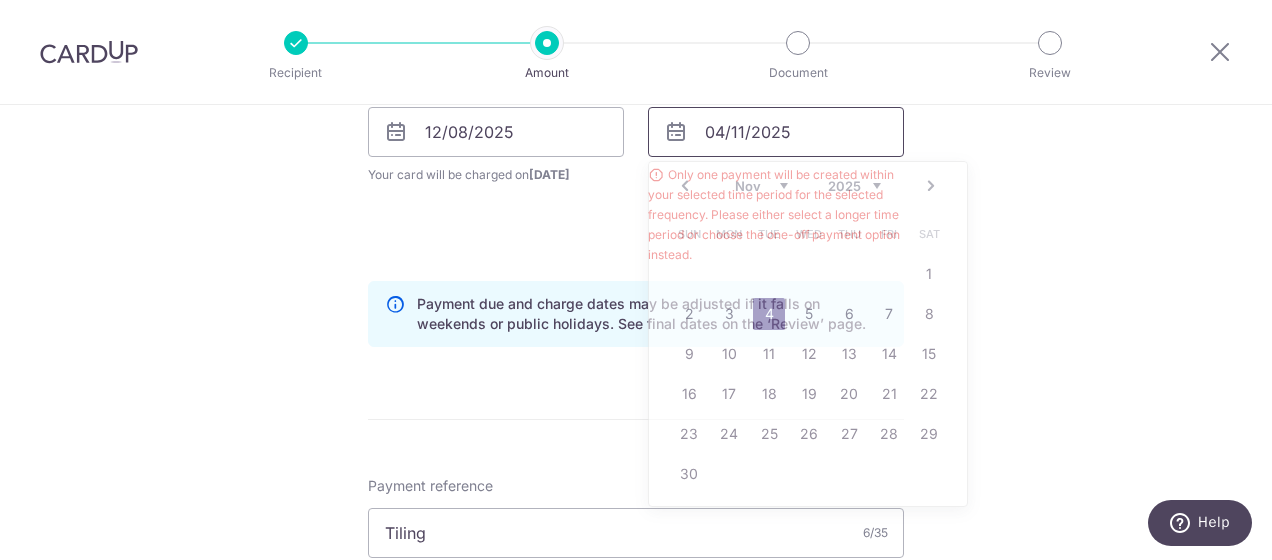 click on "04/11/2025" at bounding box center (776, 132) 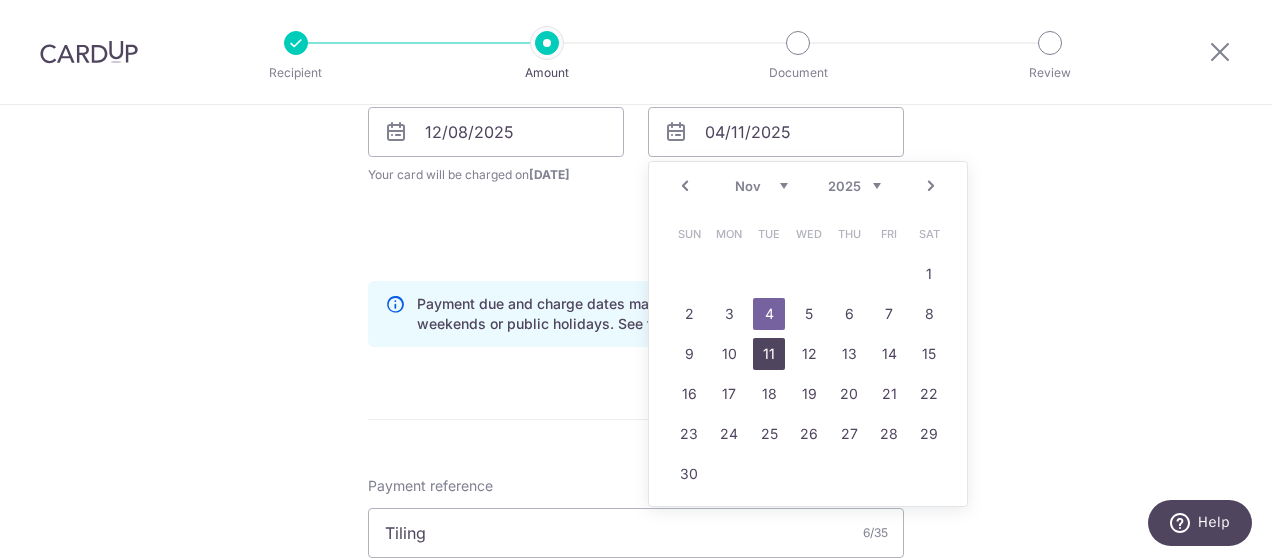 click on "11" at bounding box center [769, 354] 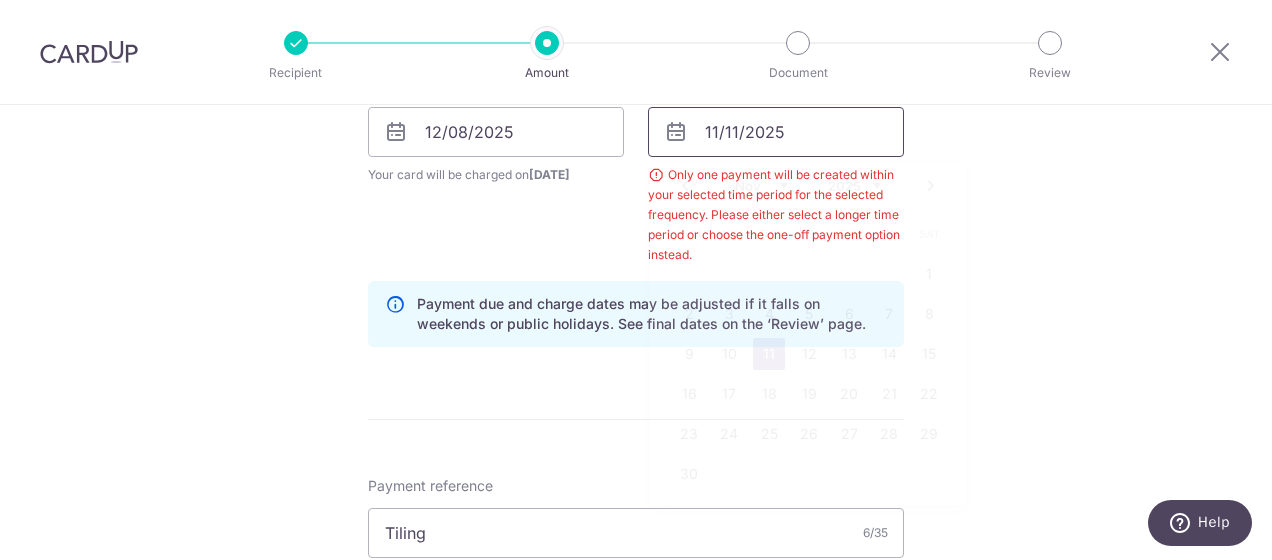 click on "11/11/2025" at bounding box center (776, 132) 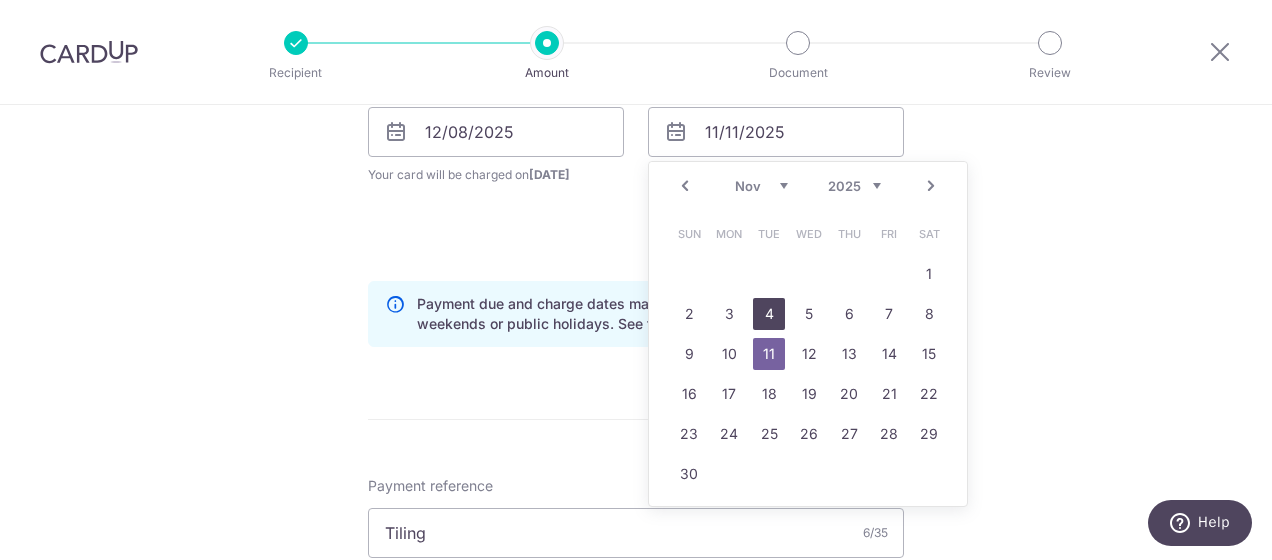 click on "4" at bounding box center [769, 314] 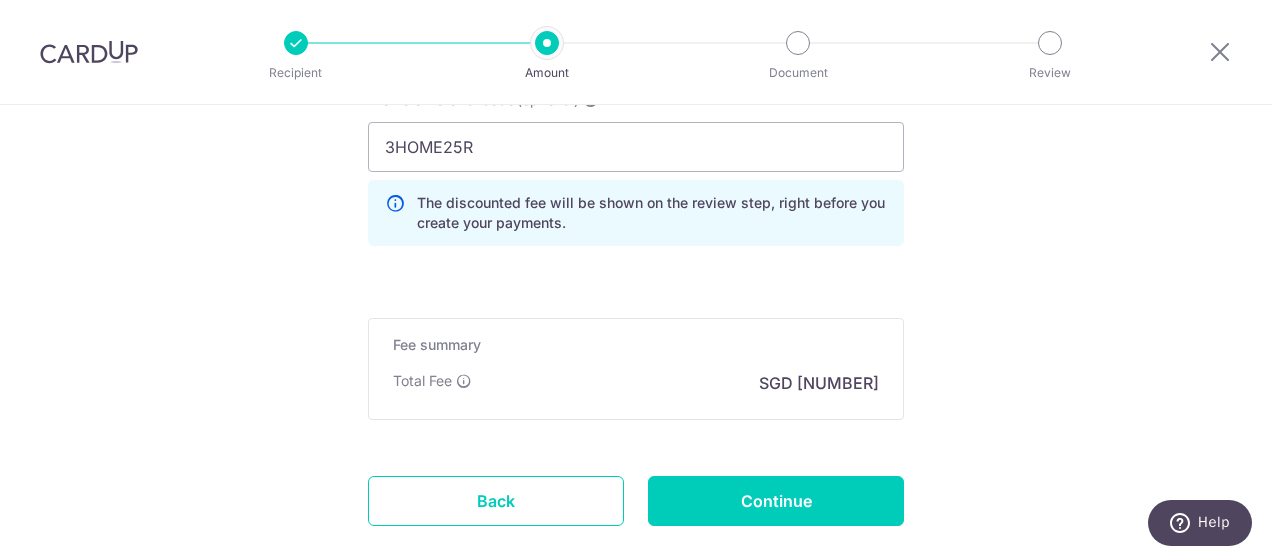 scroll, scrollTop: 1650, scrollLeft: 0, axis: vertical 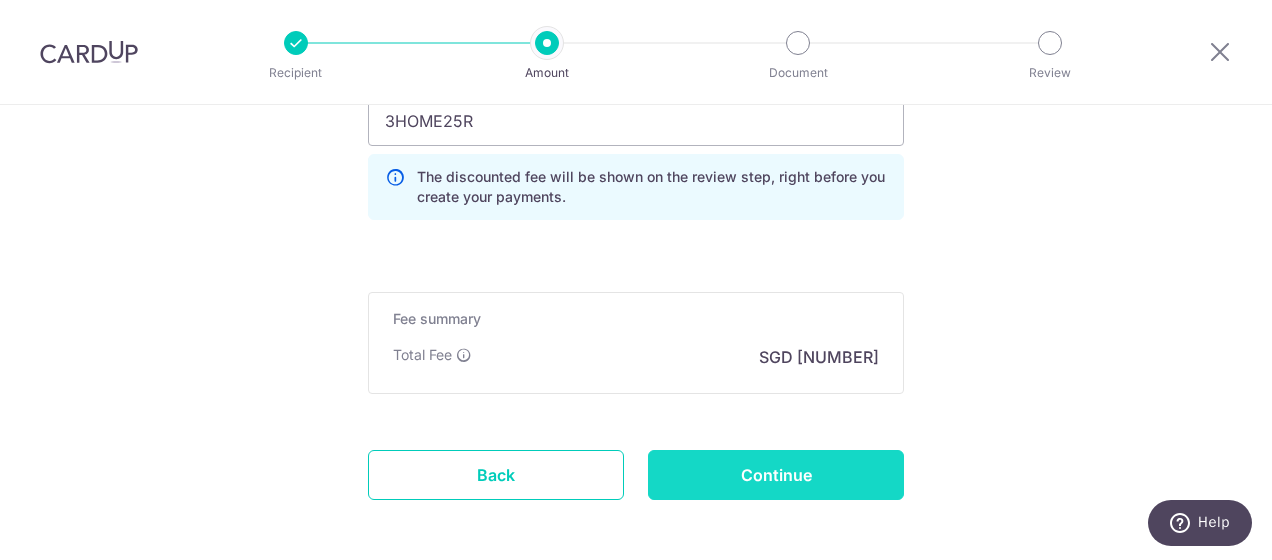 click on "Continue" at bounding box center [776, 475] 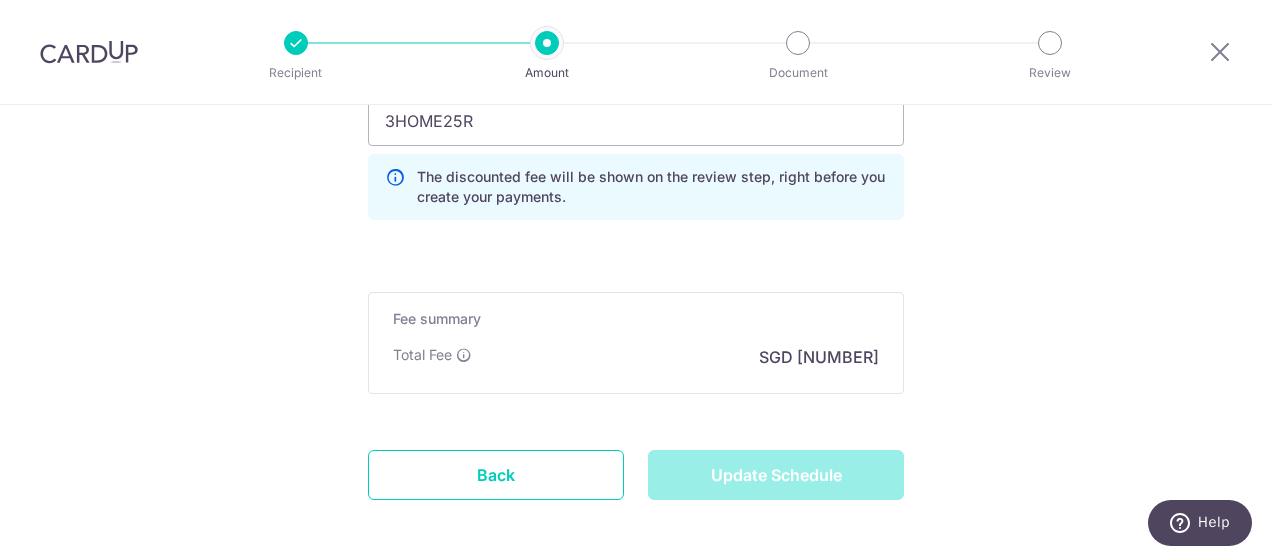 scroll, scrollTop: 1579, scrollLeft: 0, axis: vertical 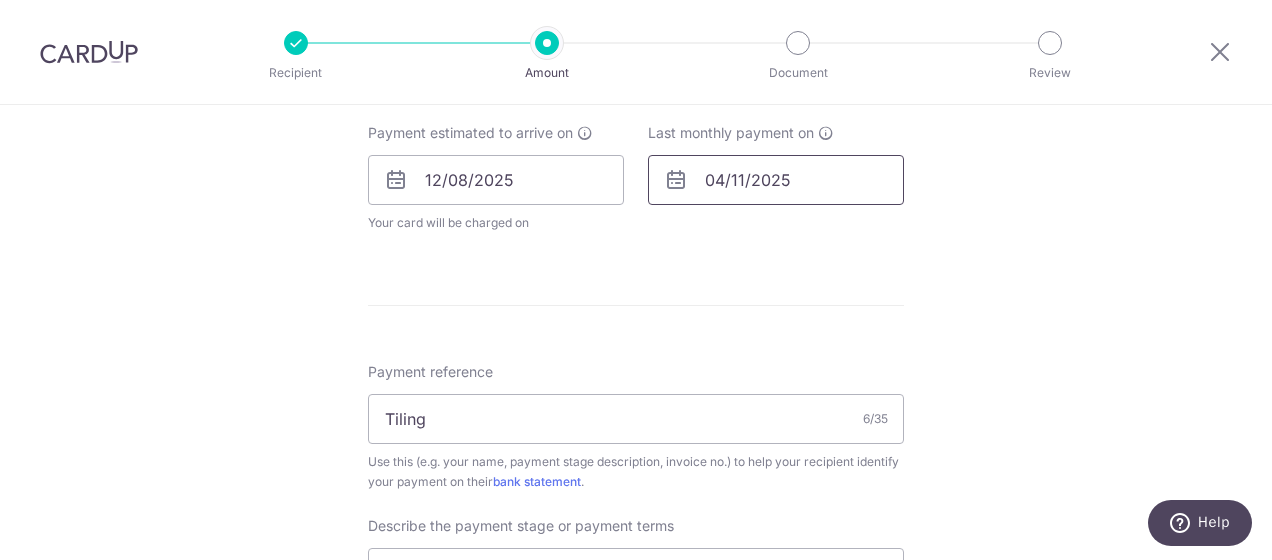 click on "04/11/2025" at bounding box center [776, 180] 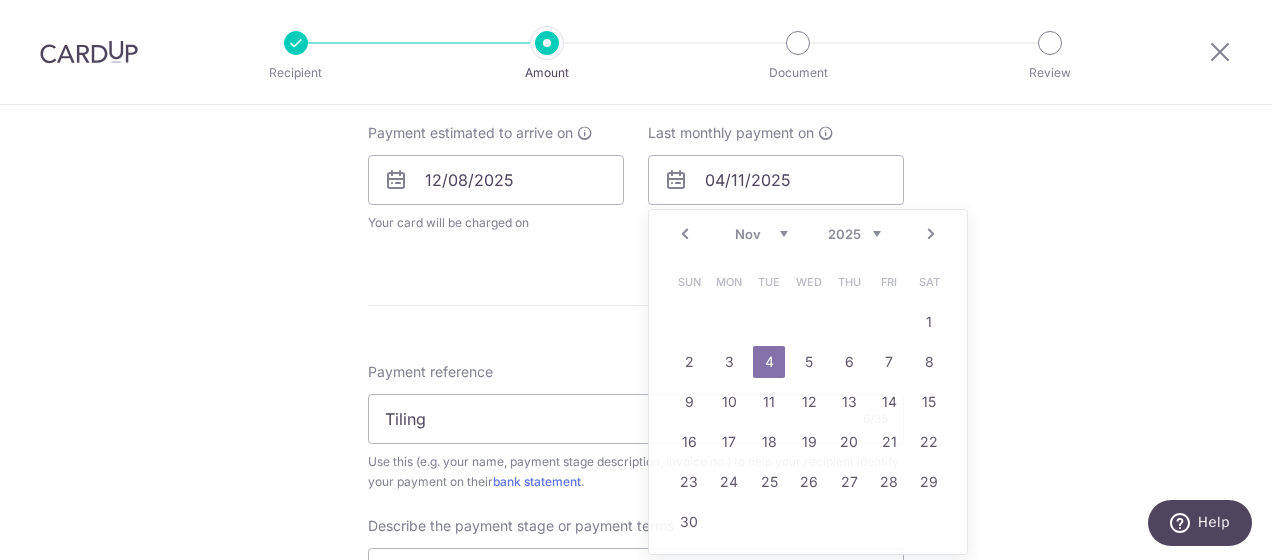 click on "Tell us more about your payment
SGD
[NUMBER].00
[NUMBER].00
Select Card
**** [NUMBER]
Add credit card
Your Cards
**** [NUMBER]
**** [NUMBER]
Secure 256-bit SSL
Text
New card details
Card
Secure 256-bit SSL" at bounding box center [636, 233] 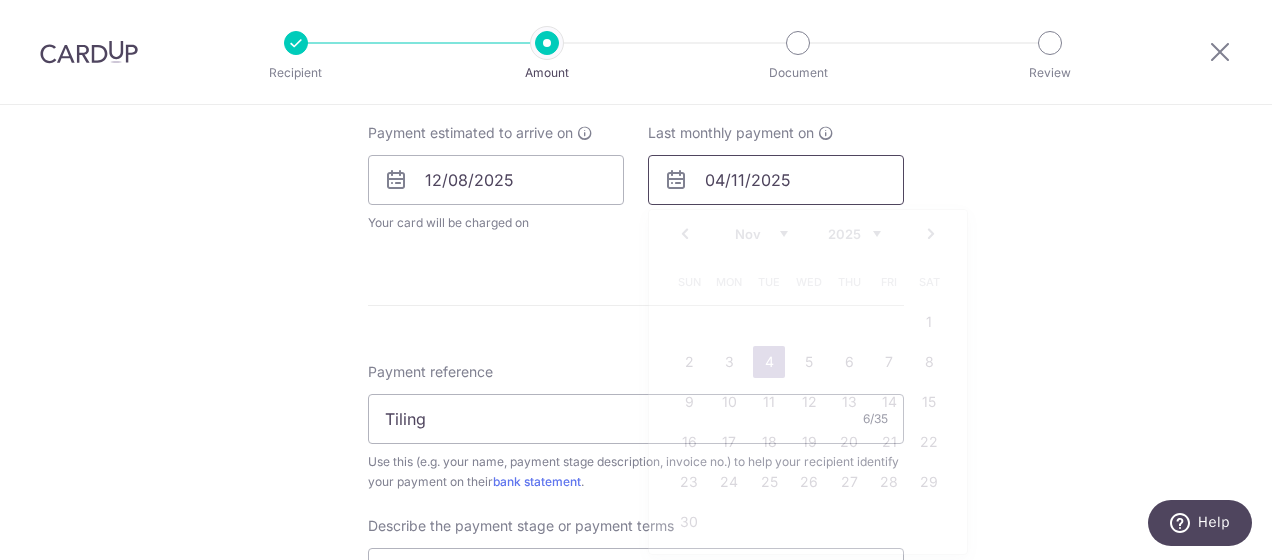 click on "04/11/2025" at bounding box center (776, 180) 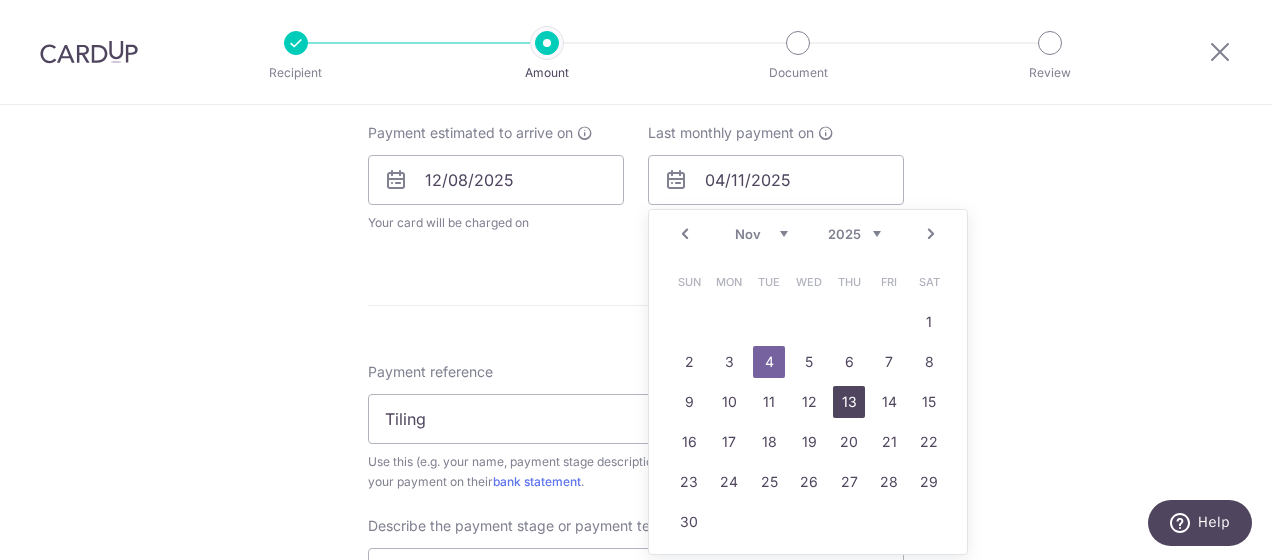 click on "13" at bounding box center [849, 402] 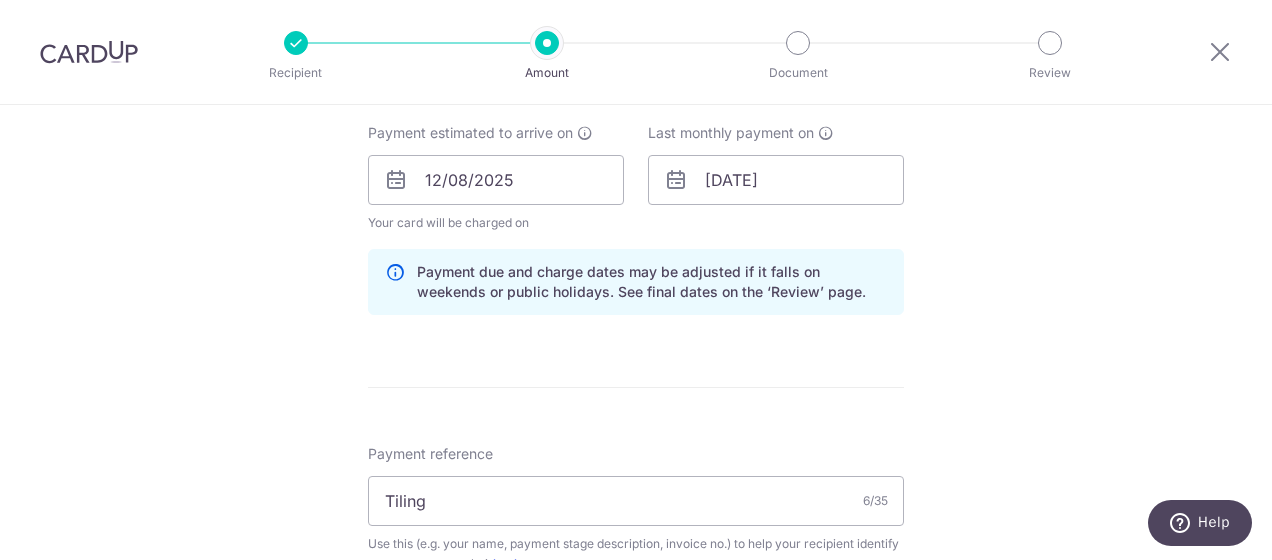 click on "Tell us more about your payment
Enter payment amount
SGD
[AMOUNT].00
[AMOUNT].00
Select Card
**** [LAST_FOUR_DIGITS]
Add credit card
Your Cards
**** [LAST_FOUR_DIGITS]
**** [LAST_FOUR_DIGITS]
Secure 256-bit SSL
Text
New card details
Card
Secure 256-bit SSL" at bounding box center (636, 274) 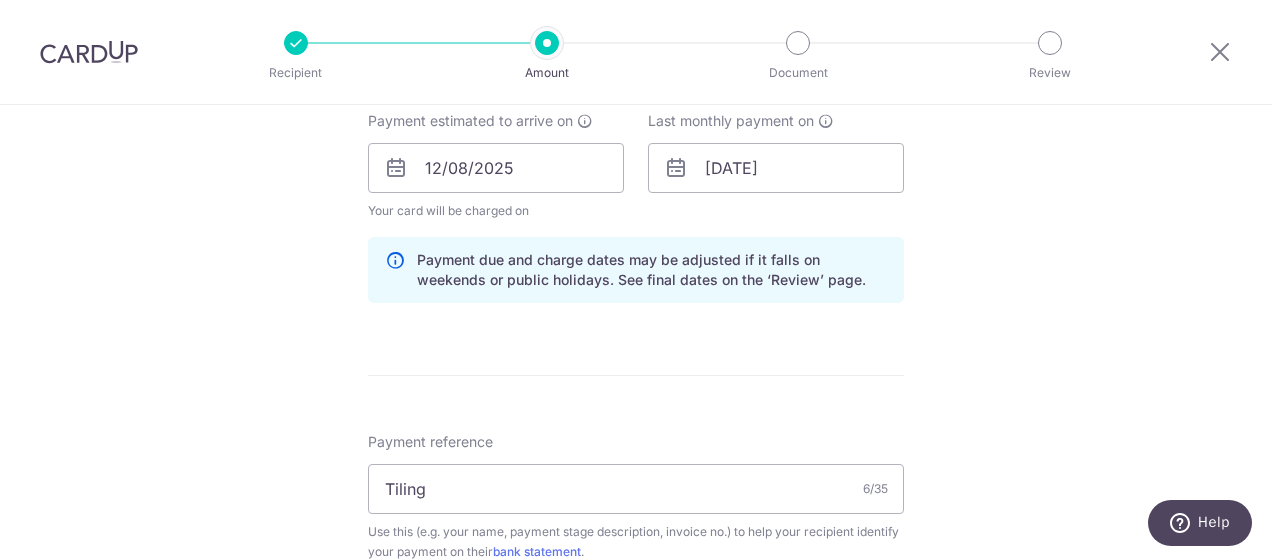 scroll, scrollTop: 902, scrollLeft: 0, axis: vertical 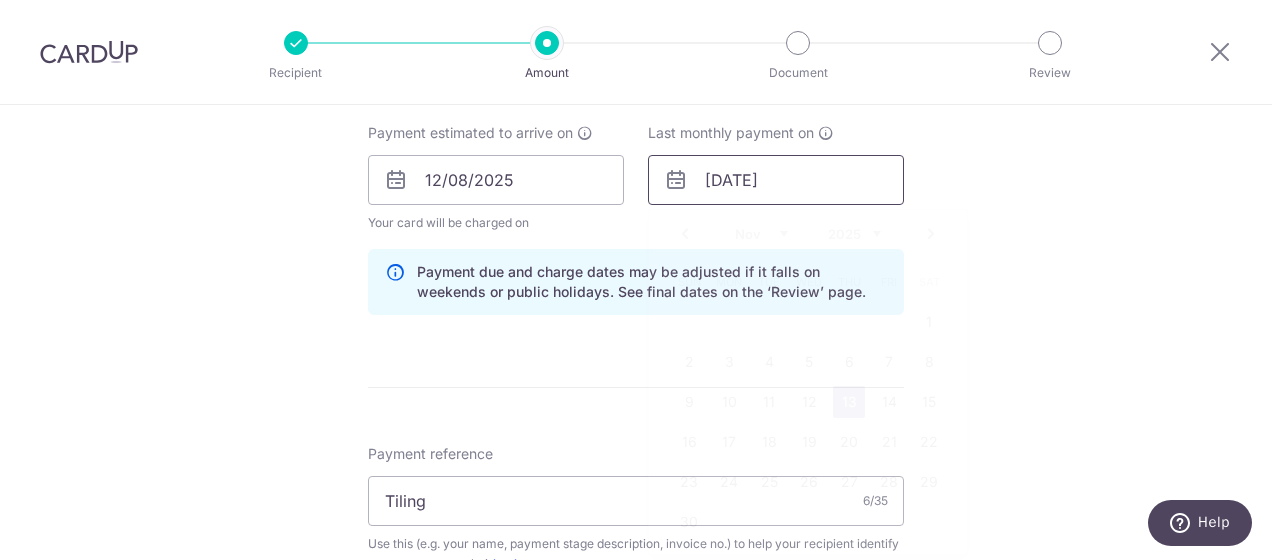 click on "[DATE]" at bounding box center (776, 180) 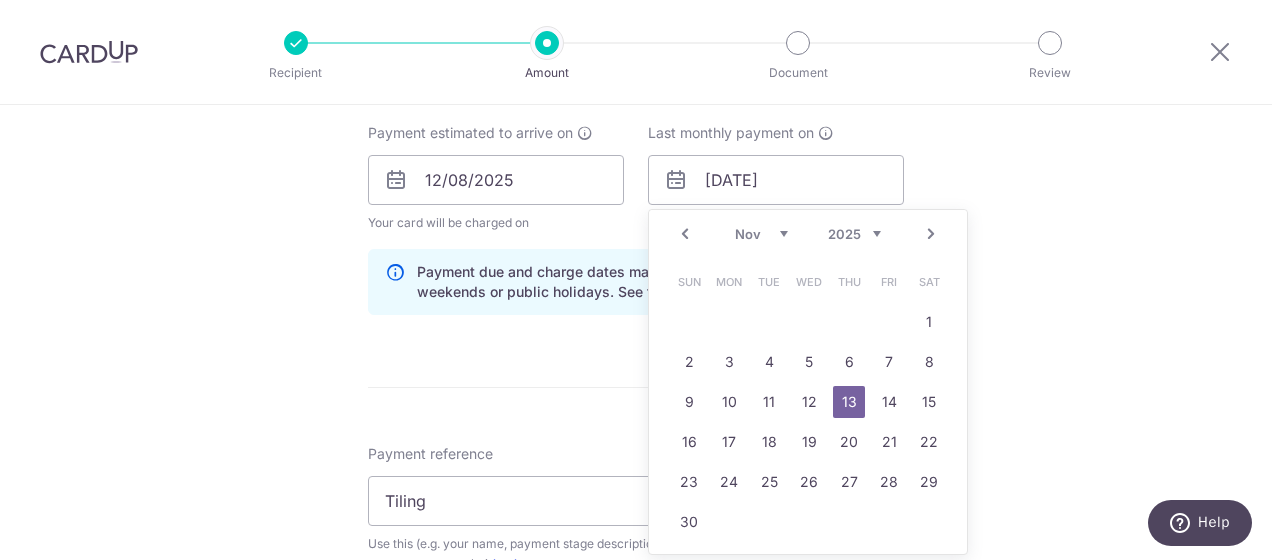 click on "Tell us more about your payment
Enter payment amount
SGD
[AMOUNT].00
[AMOUNT].00
Select Card
**** [LAST_FOUR_DIGITS]
Add credit card
Your Cards
**** [LAST_FOUR_DIGITS]
**** [LAST_FOUR_DIGITS]
Secure 256-bit SSL
Text
New card details
Card
Secure 256-bit SSL" at bounding box center (636, 274) 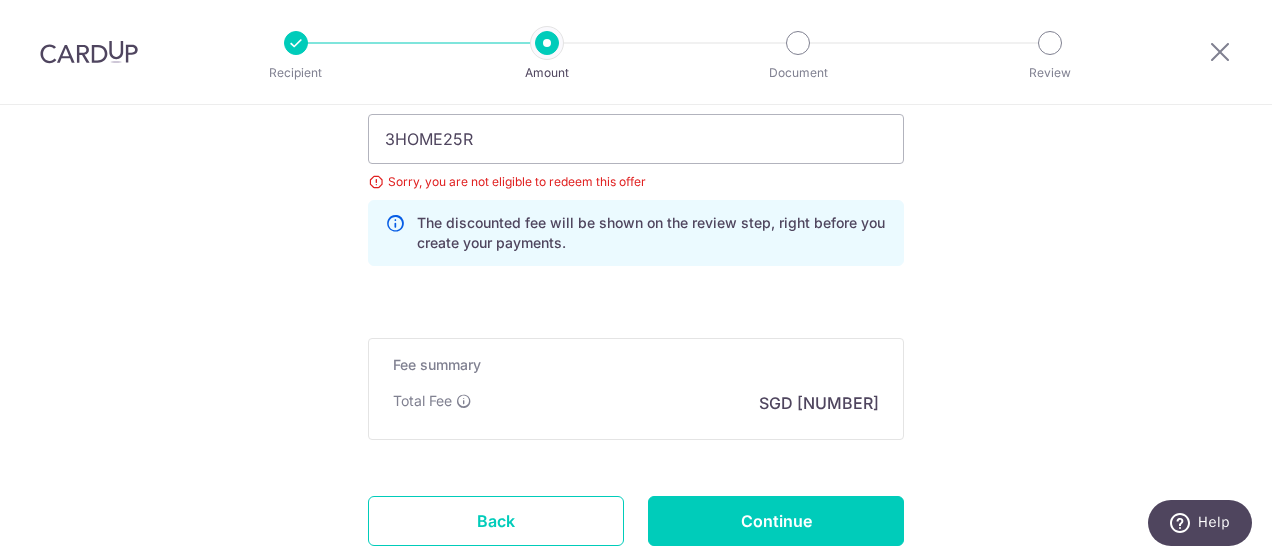 scroll, scrollTop: 1682, scrollLeft: 0, axis: vertical 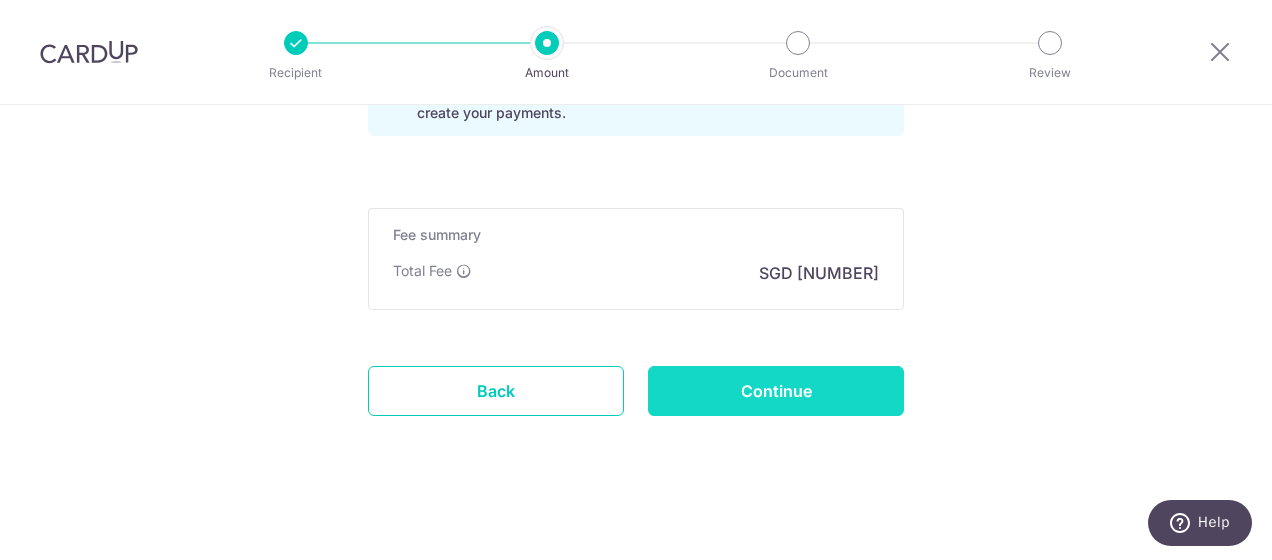 click on "Continue" at bounding box center [776, 391] 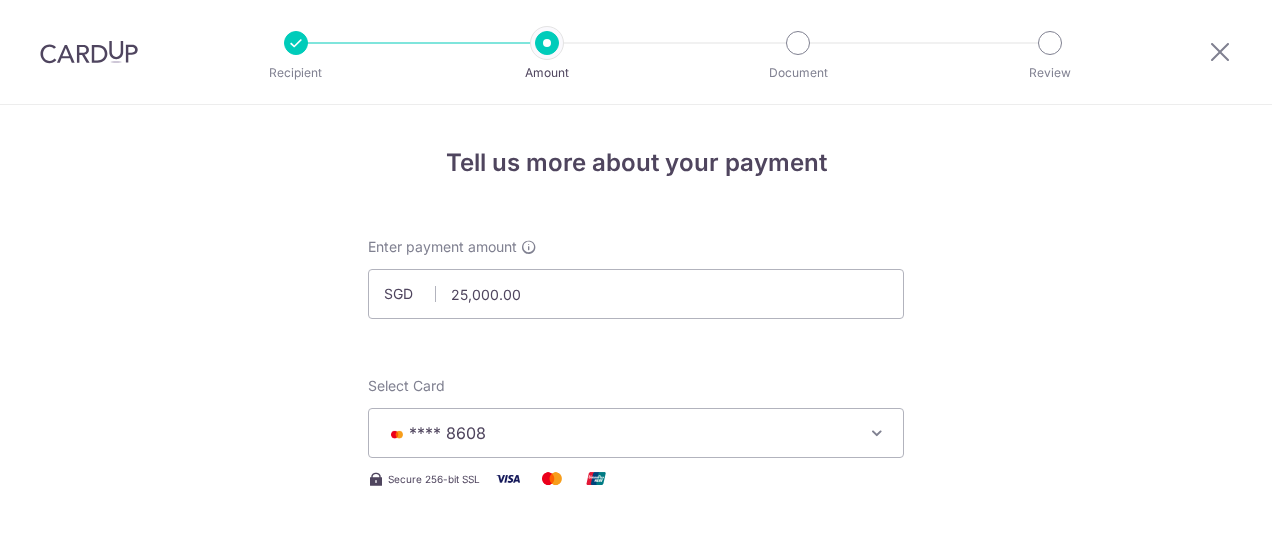 scroll, scrollTop: 0, scrollLeft: 0, axis: both 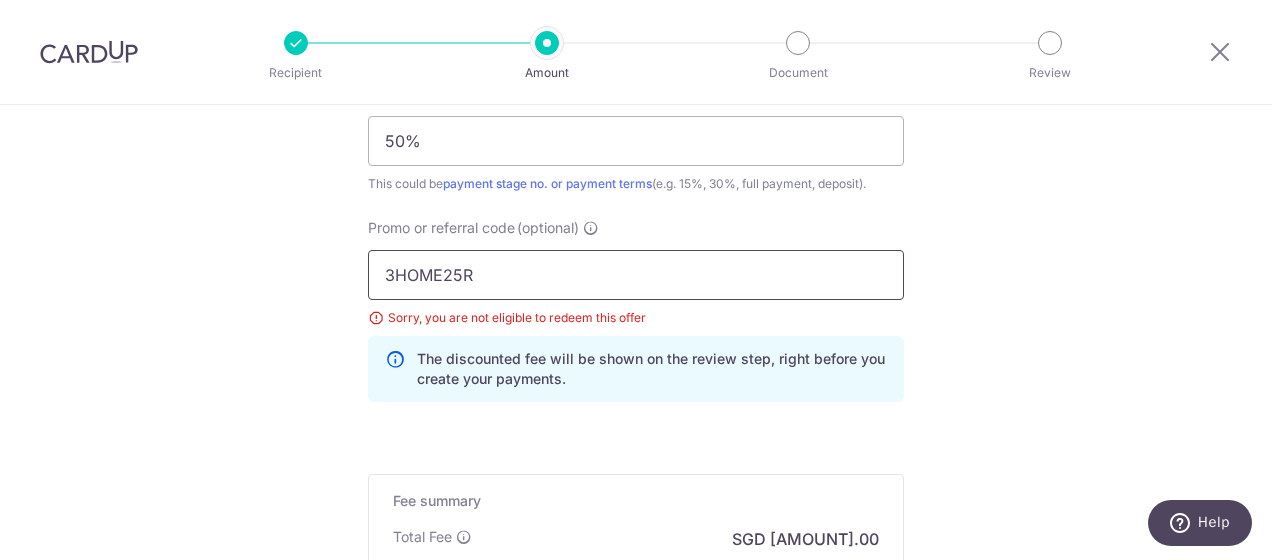 drag, startPoint x: 727, startPoint y: 263, endPoint x: 238, endPoint y: 178, distance: 496.33255 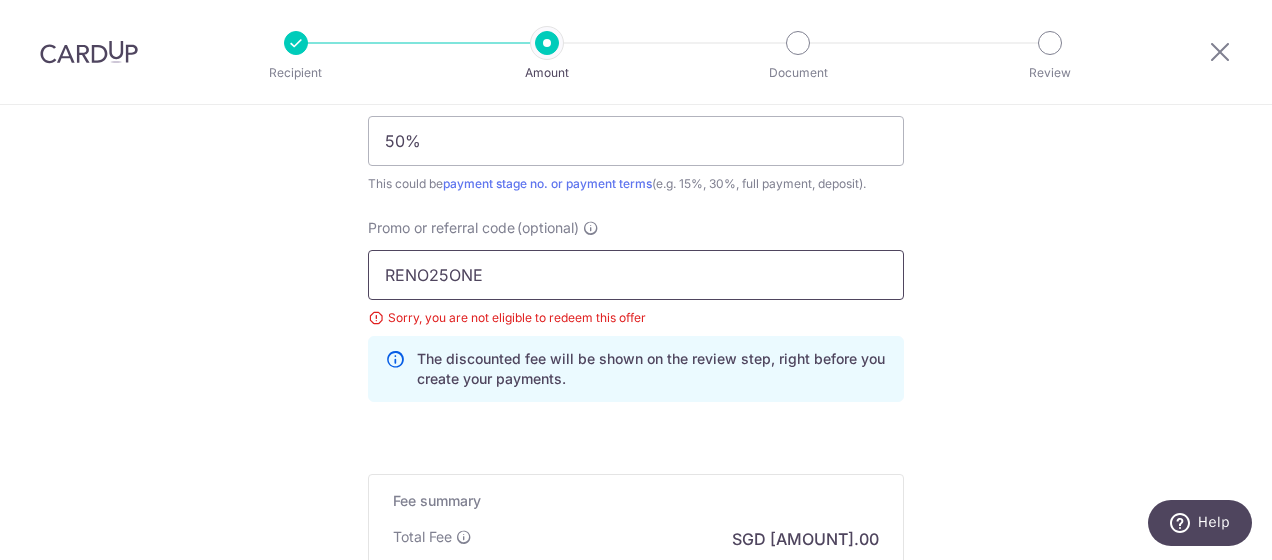 type on "RENO25ONE" 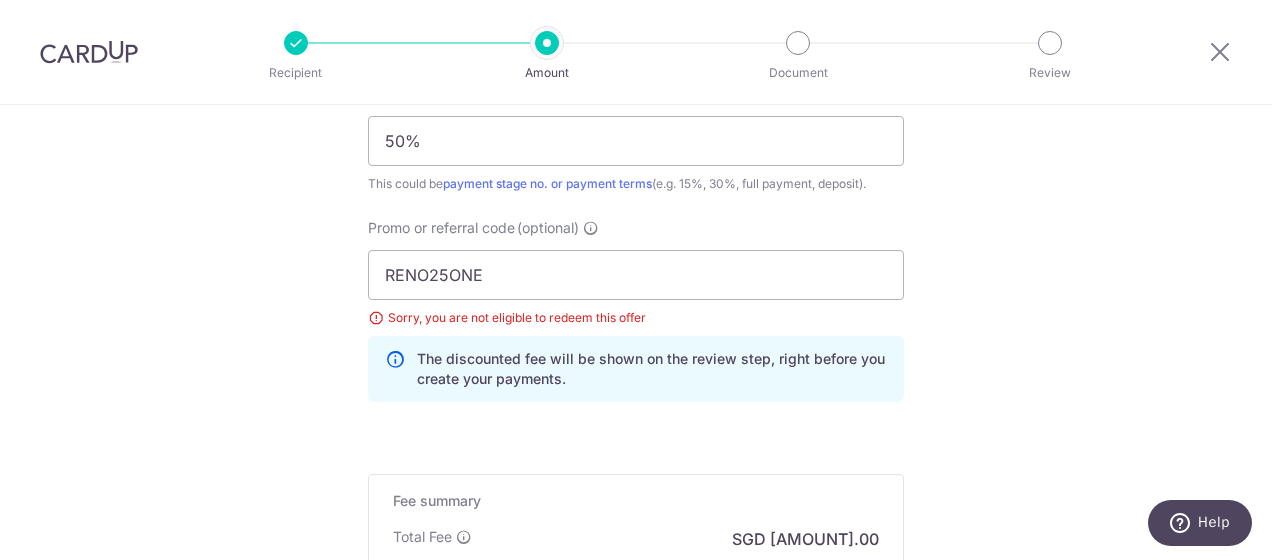 click on "Tell us more about your payment
Enter payment amount
SGD
[AMOUNT].00
[AMOUNT].00
Select Card
**** [LAST_FOUR_DIGITS]
Add credit card
Your Cards
**** [LAST_FOUR_DIGITS]
**** [LAST_FOUR_DIGITS]
Secure 256-bit SSL
Text
New card details
Card
Secure 256-bit SSL" at bounding box center [636, -199] 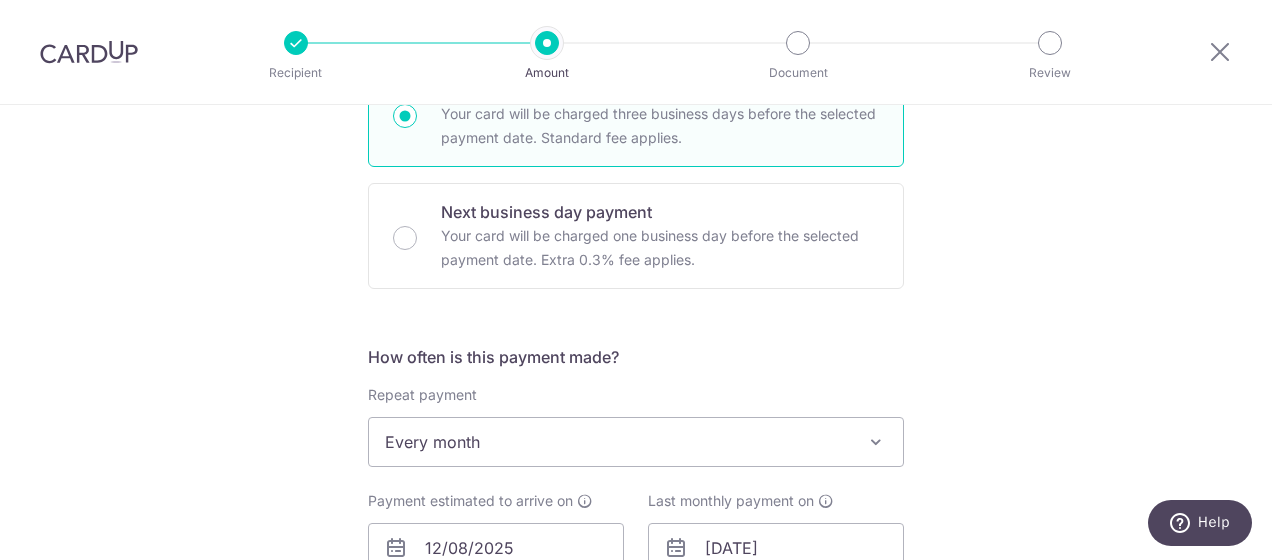 scroll, scrollTop: 534, scrollLeft: 0, axis: vertical 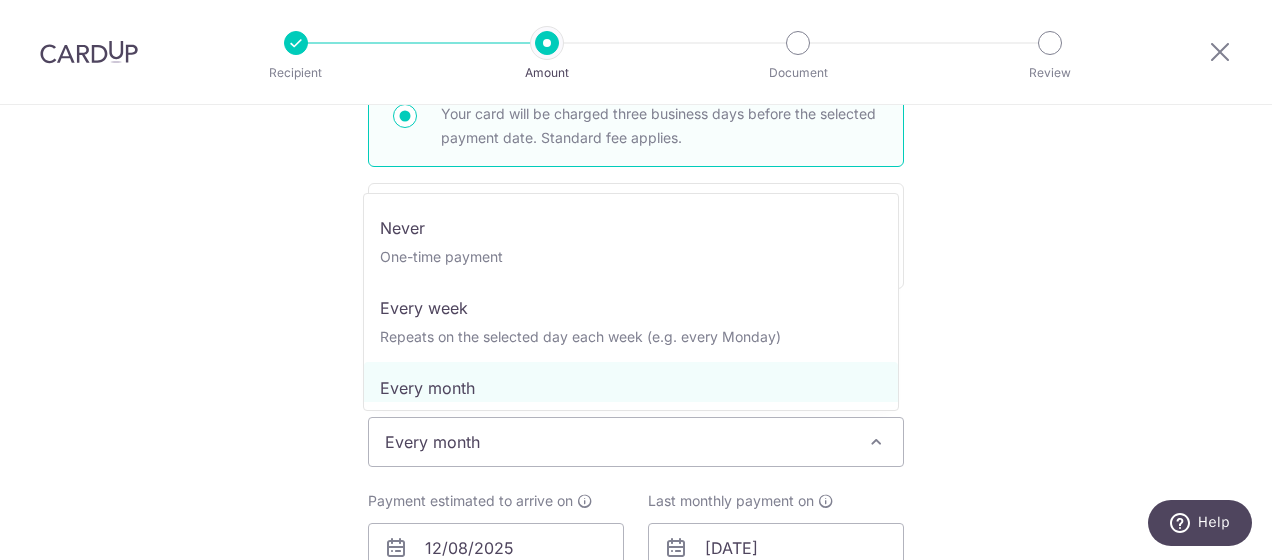 click on "Every month" at bounding box center (636, 442) 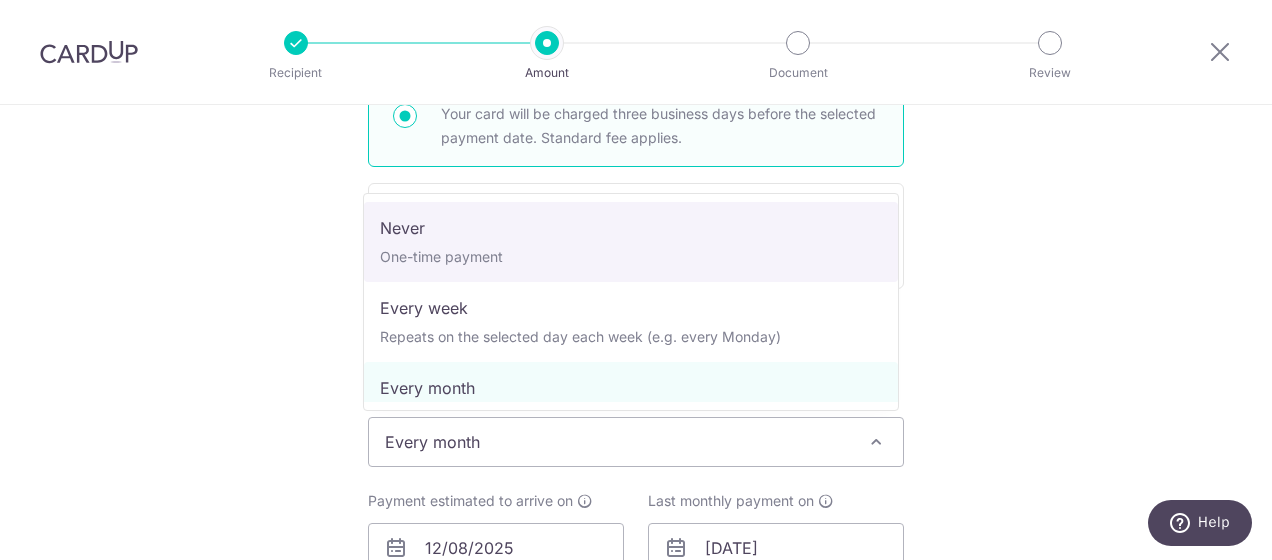 select on "1" 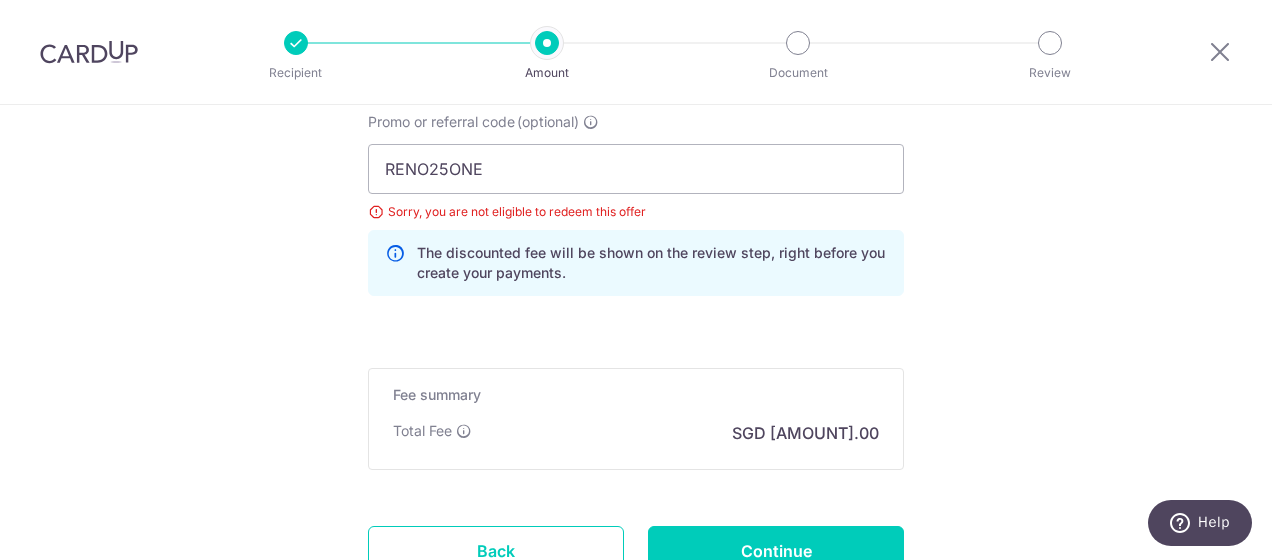 scroll, scrollTop: 1634, scrollLeft: 0, axis: vertical 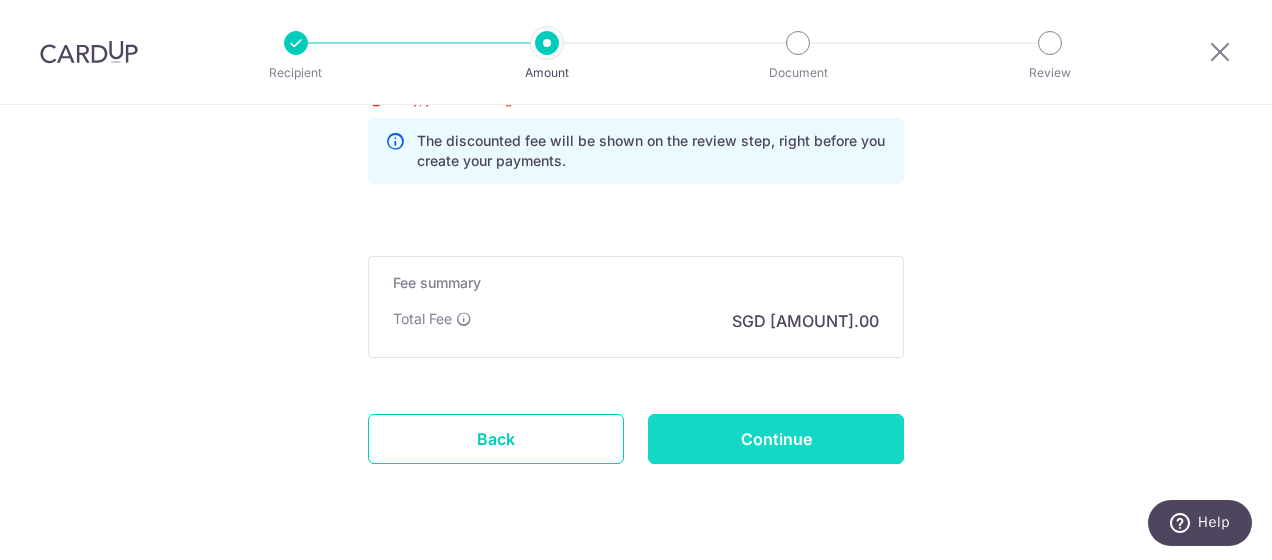 click on "Continue" at bounding box center [776, 439] 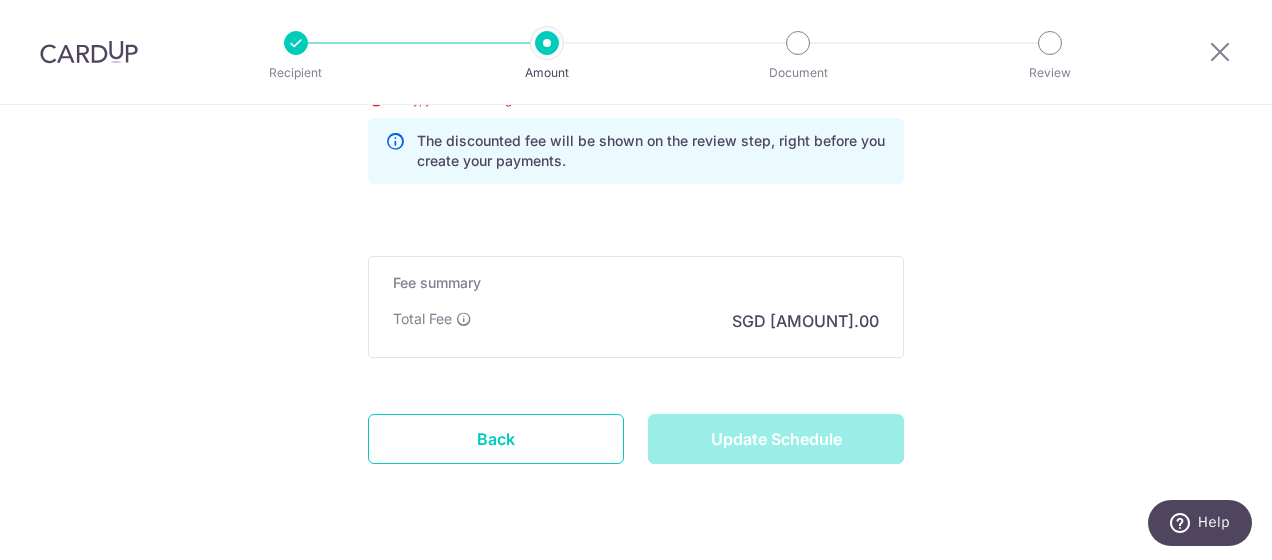 scroll, scrollTop: 1570, scrollLeft: 0, axis: vertical 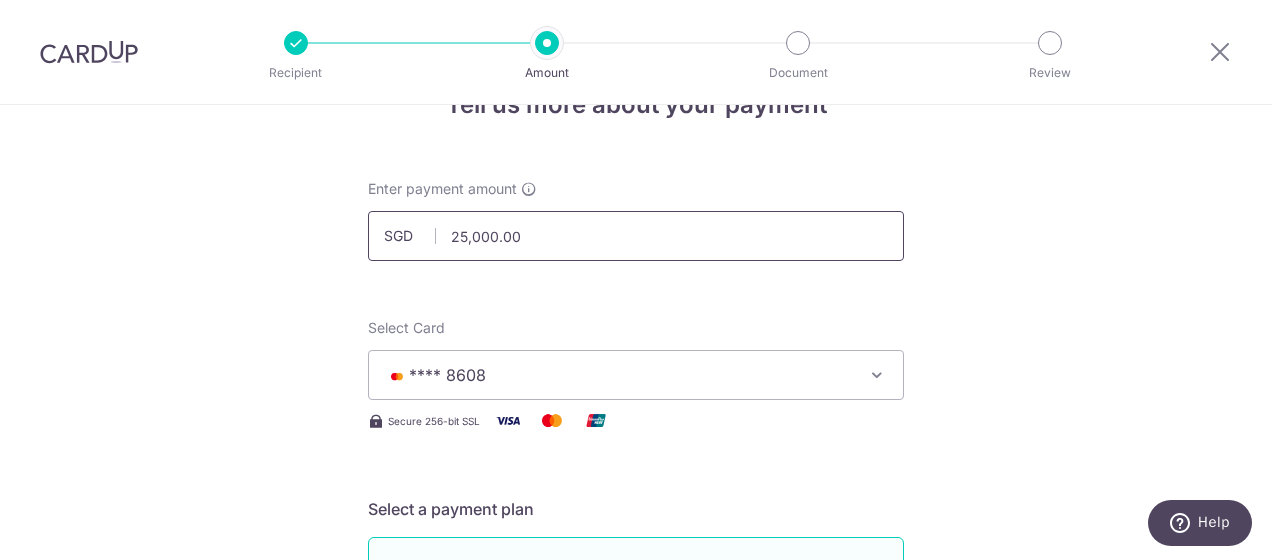 drag, startPoint x: 569, startPoint y: 236, endPoint x: 346, endPoint y: 232, distance: 223.03587 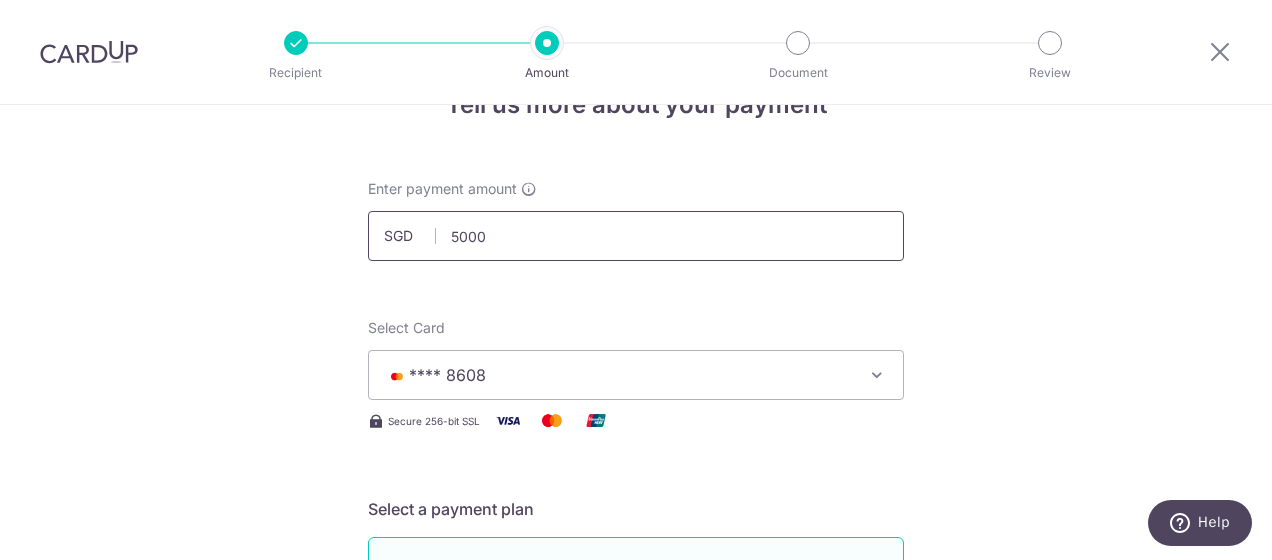type on "50000" 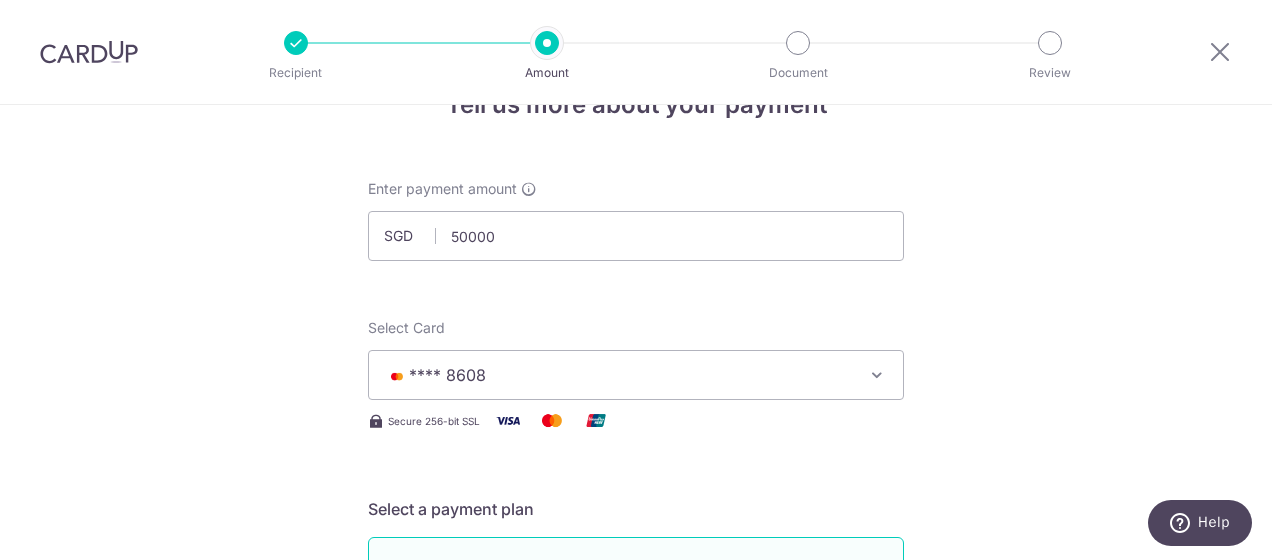 type 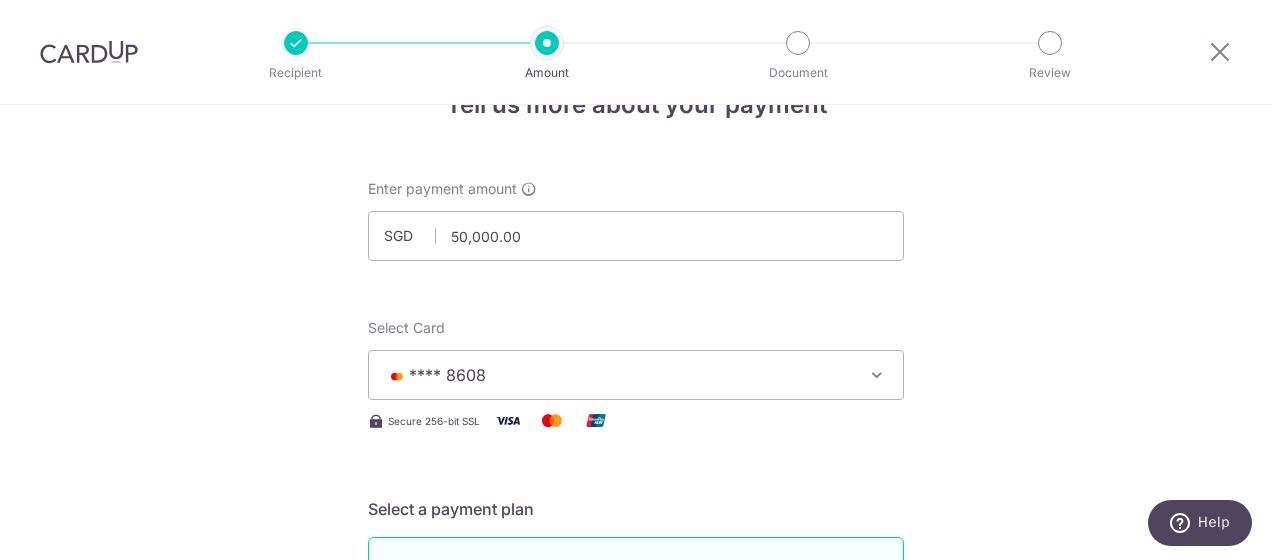 drag, startPoint x: 1093, startPoint y: 298, endPoint x: 1093, endPoint y: 310, distance: 12 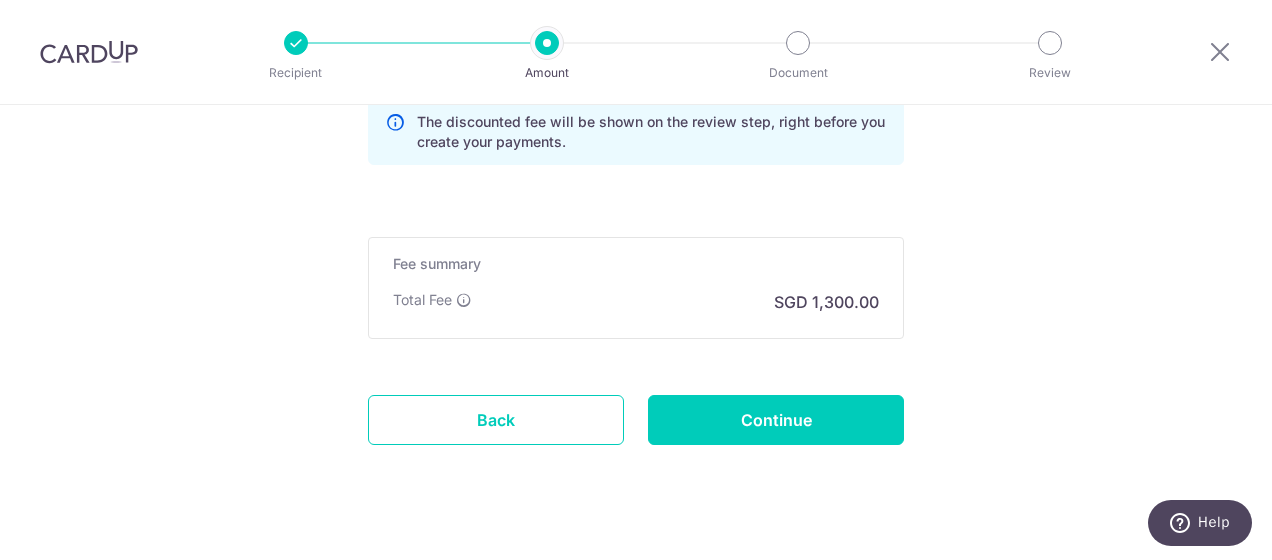 scroll, scrollTop: 1658, scrollLeft: 0, axis: vertical 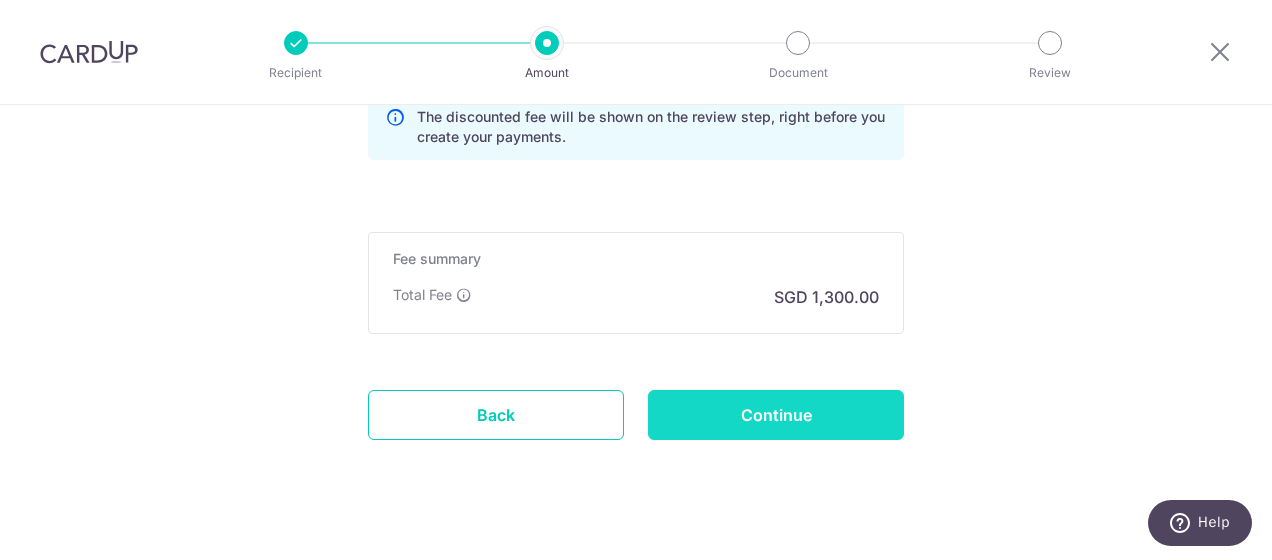 click on "Continue" at bounding box center (776, 415) 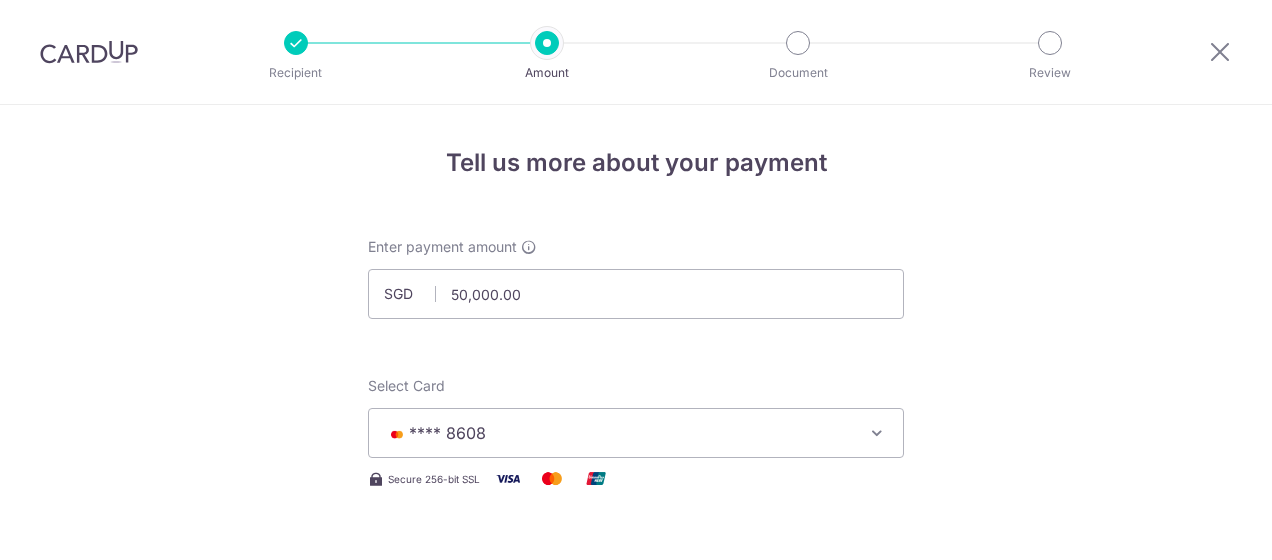scroll, scrollTop: 0, scrollLeft: 0, axis: both 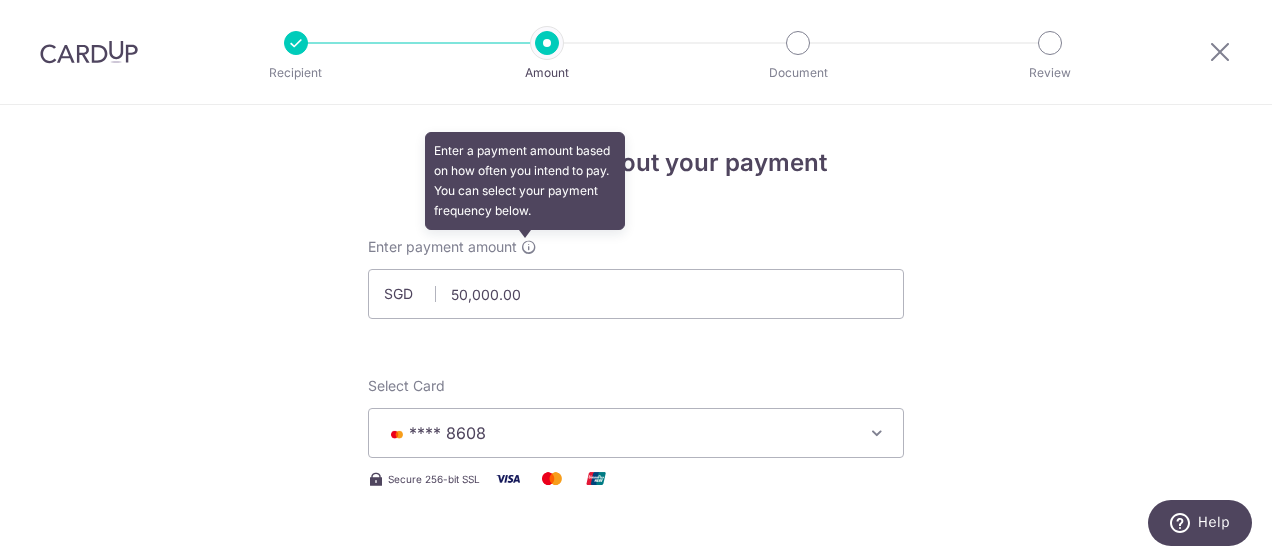 click at bounding box center [529, 247] 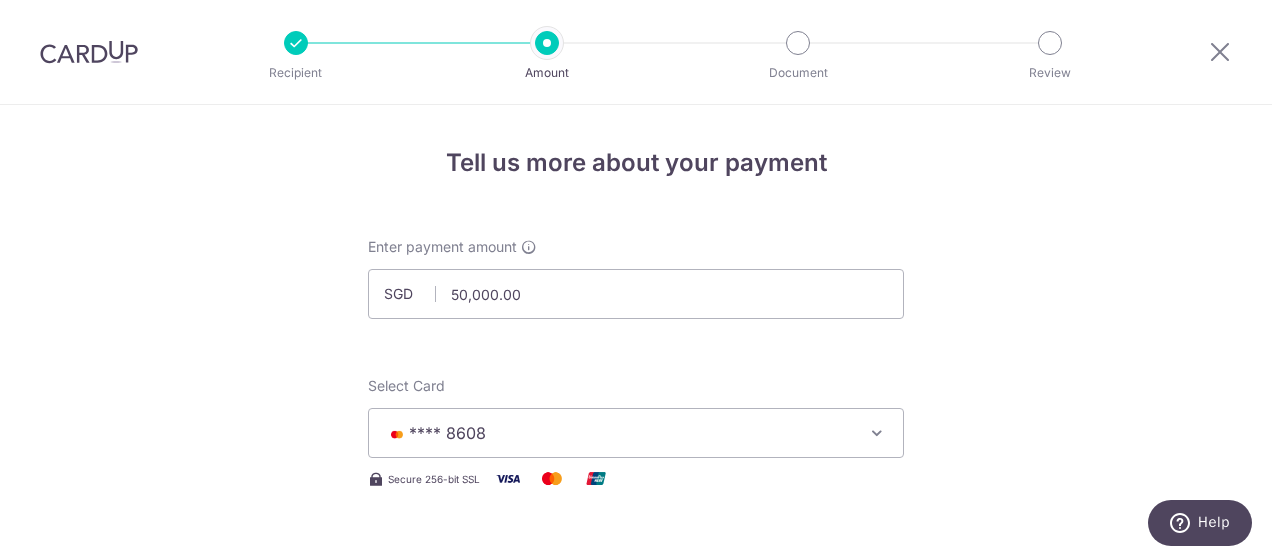 click on "Enter payment amount
SGD
50,000.00
50000.00" at bounding box center (636, 278) 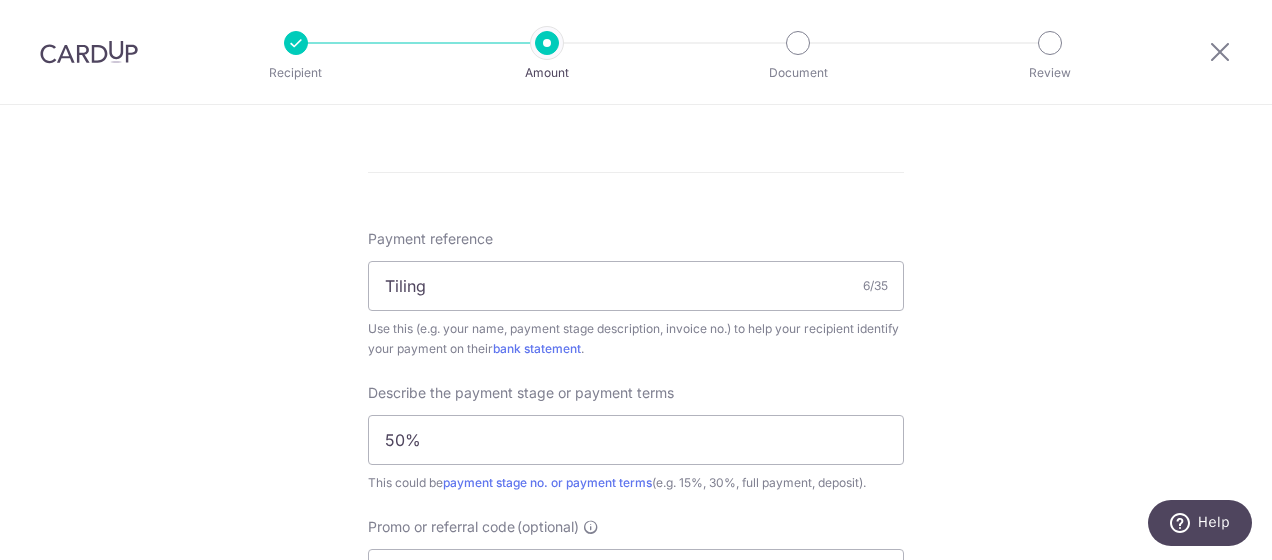scroll, scrollTop: 1300, scrollLeft: 0, axis: vertical 